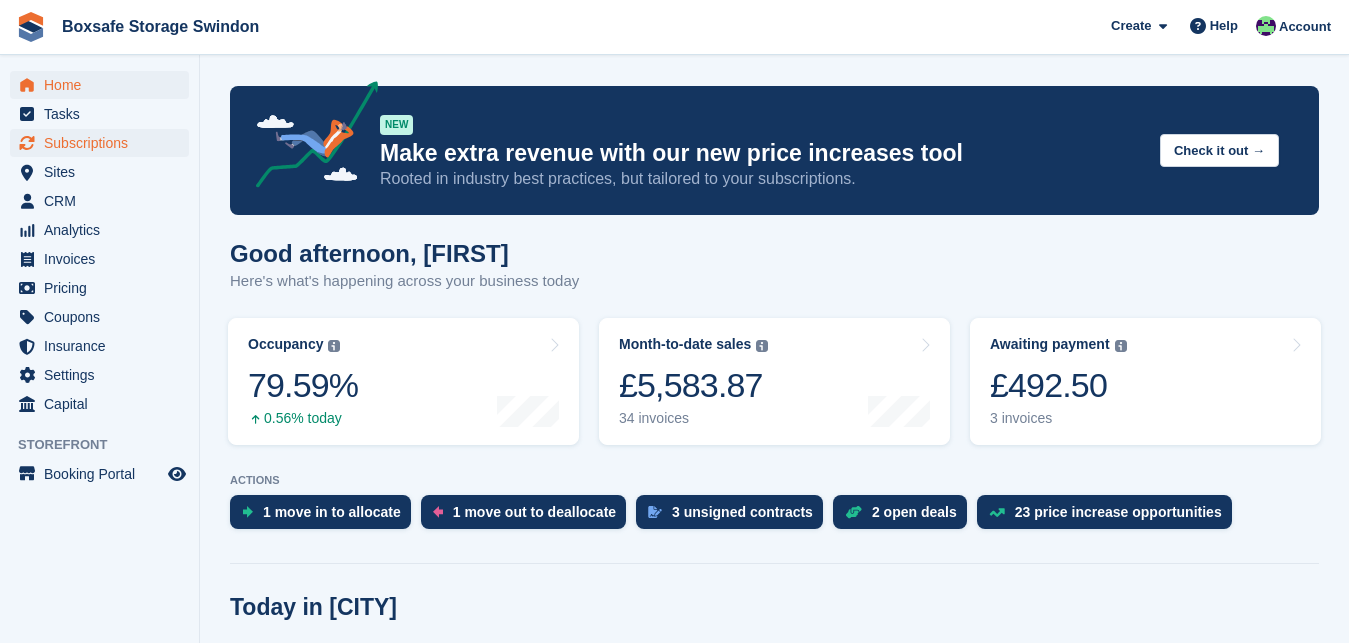 scroll, scrollTop: 0, scrollLeft: 0, axis: both 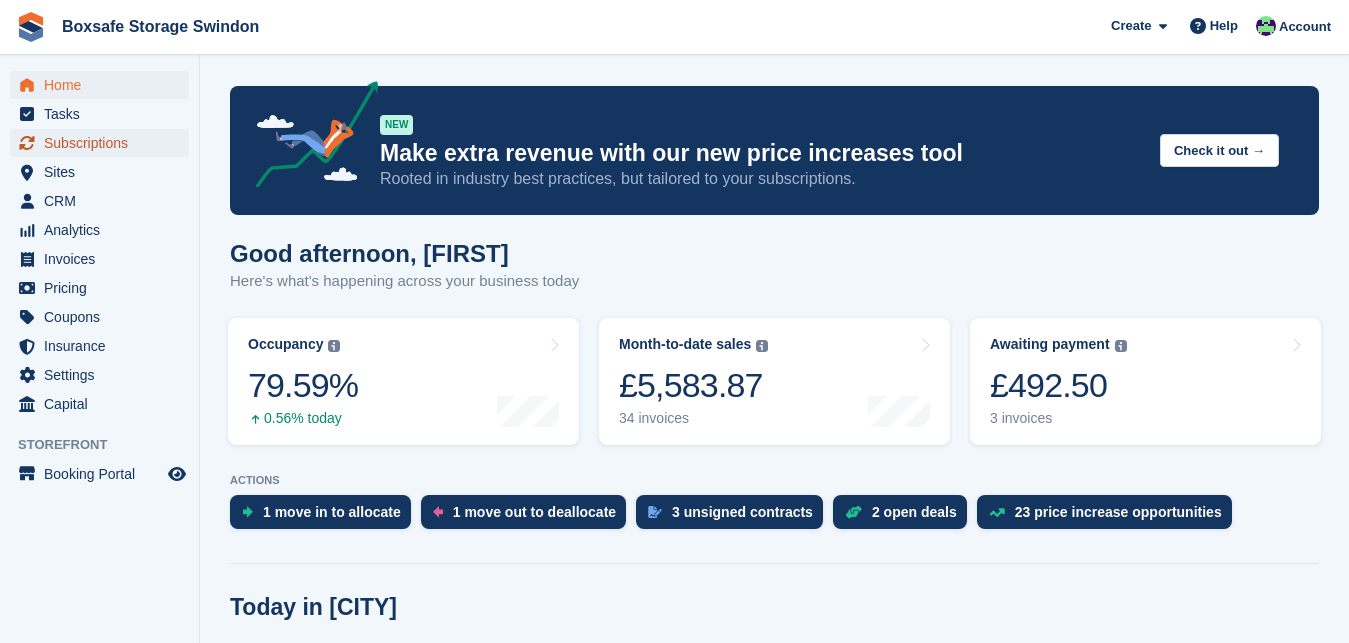 click on "Subscriptions" at bounding box center [104, 143] 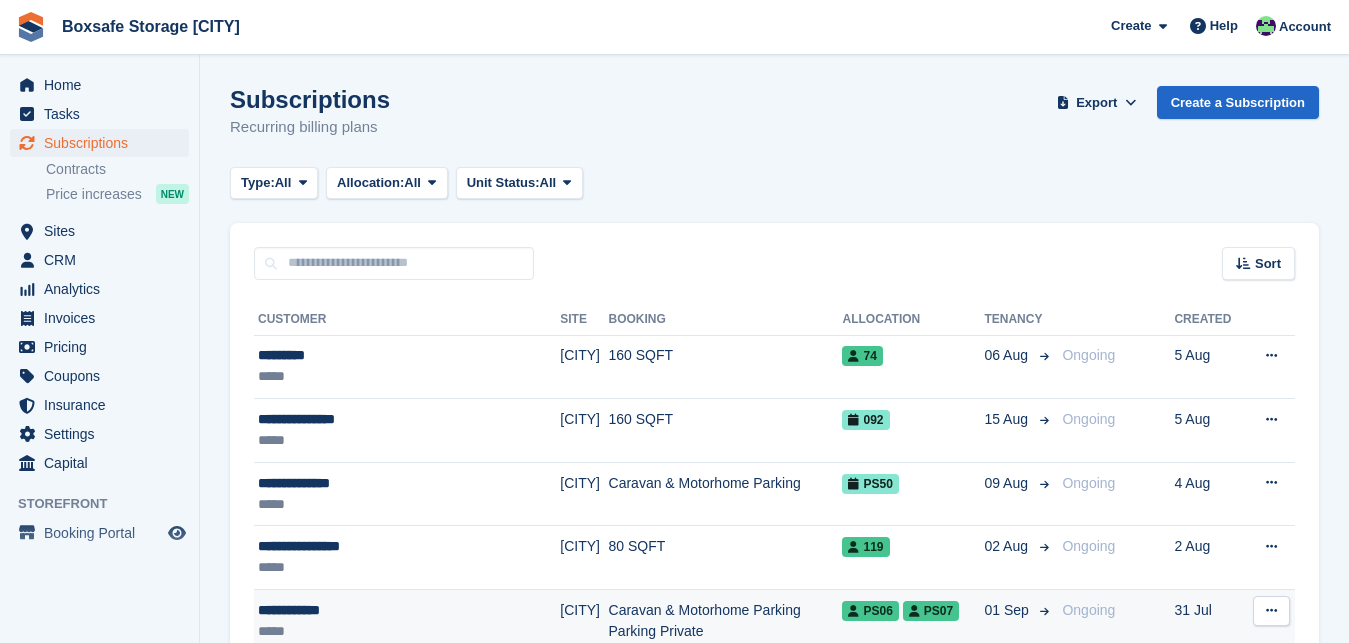 scroll, scrollTop: 0, scrollLeft: 0, axis: both 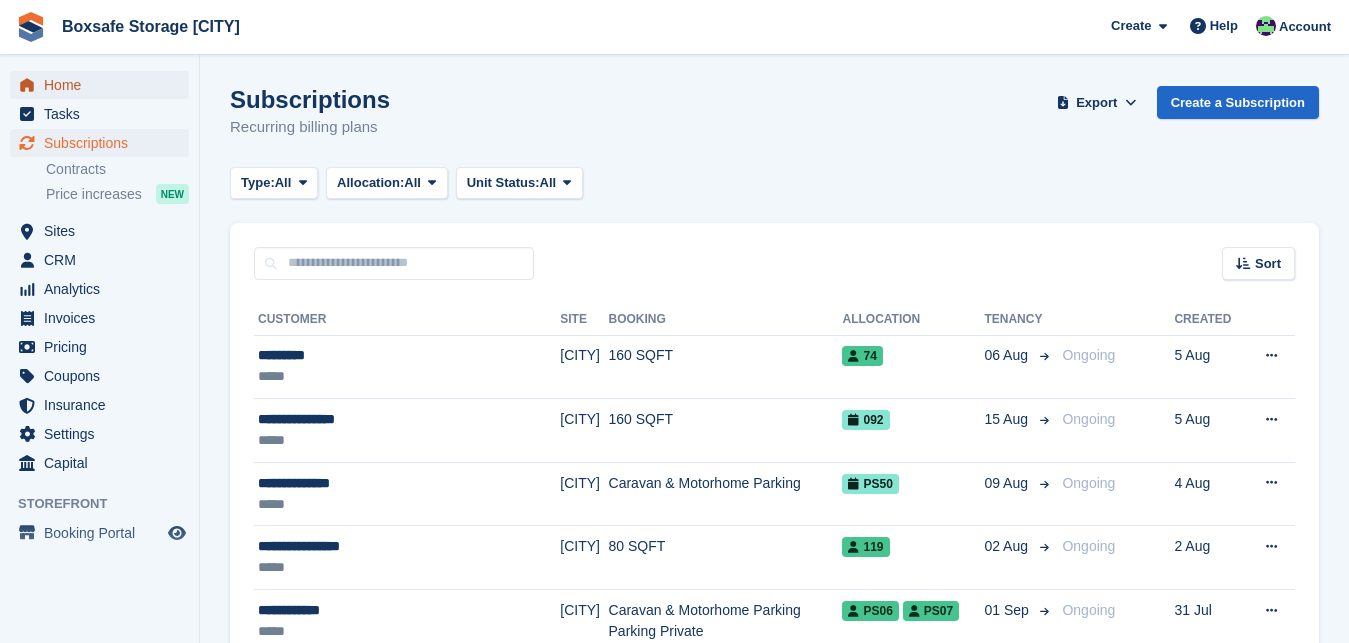 click on "Home" at bounding box center [104, 85] 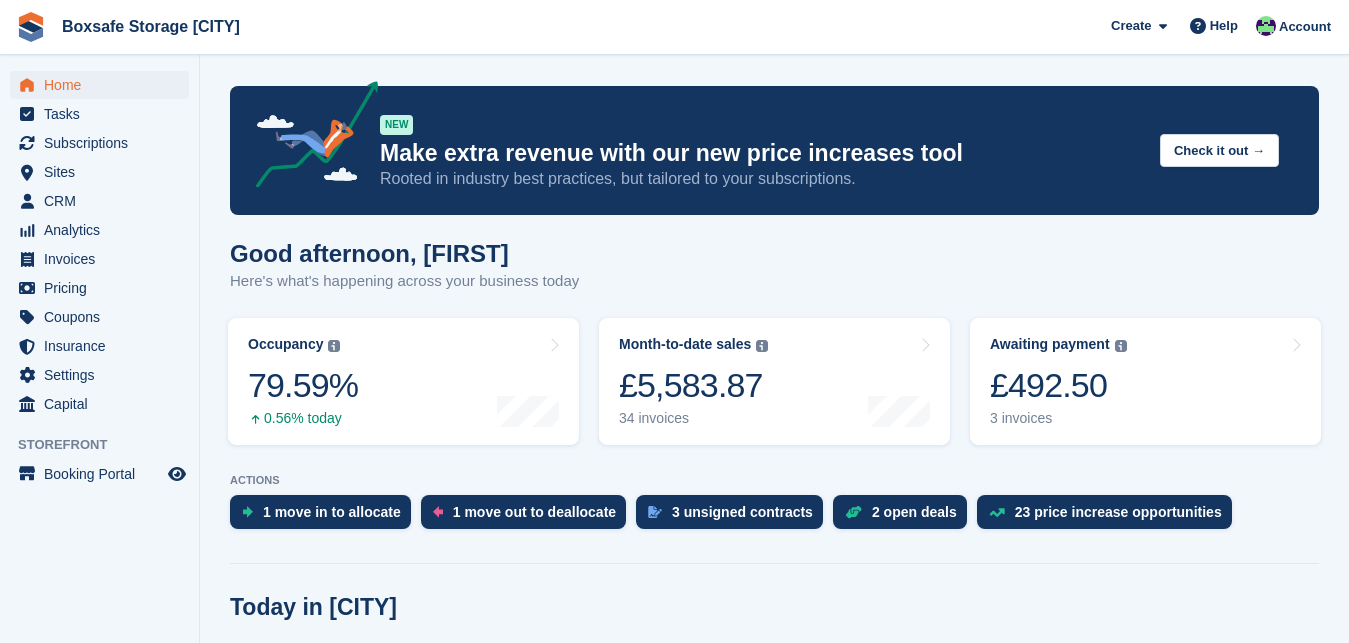 scroll, scrollTop: 76, scrollLeft: 0, axis: vertical 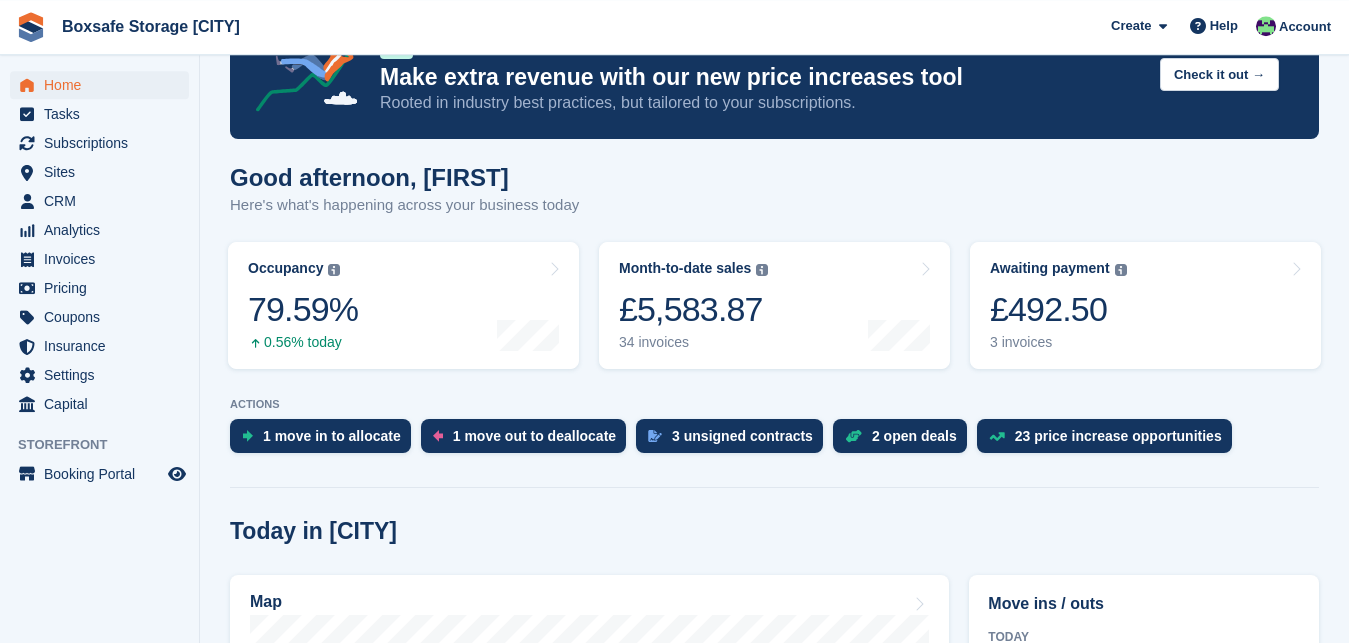 click on "Good afternoon, [FIRST]
Here's what's happening across your business today" at bounding box center (774, 202) 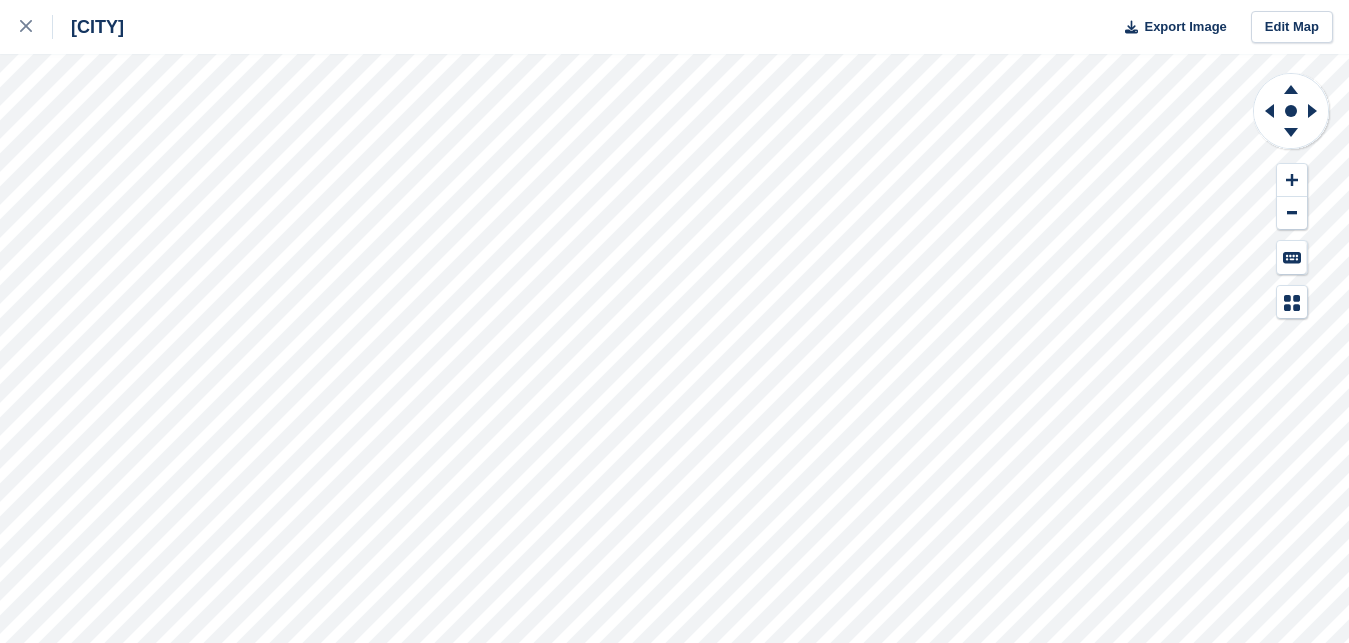 scroll, scrollTop: 0, scrollLeft: 0, axis: both 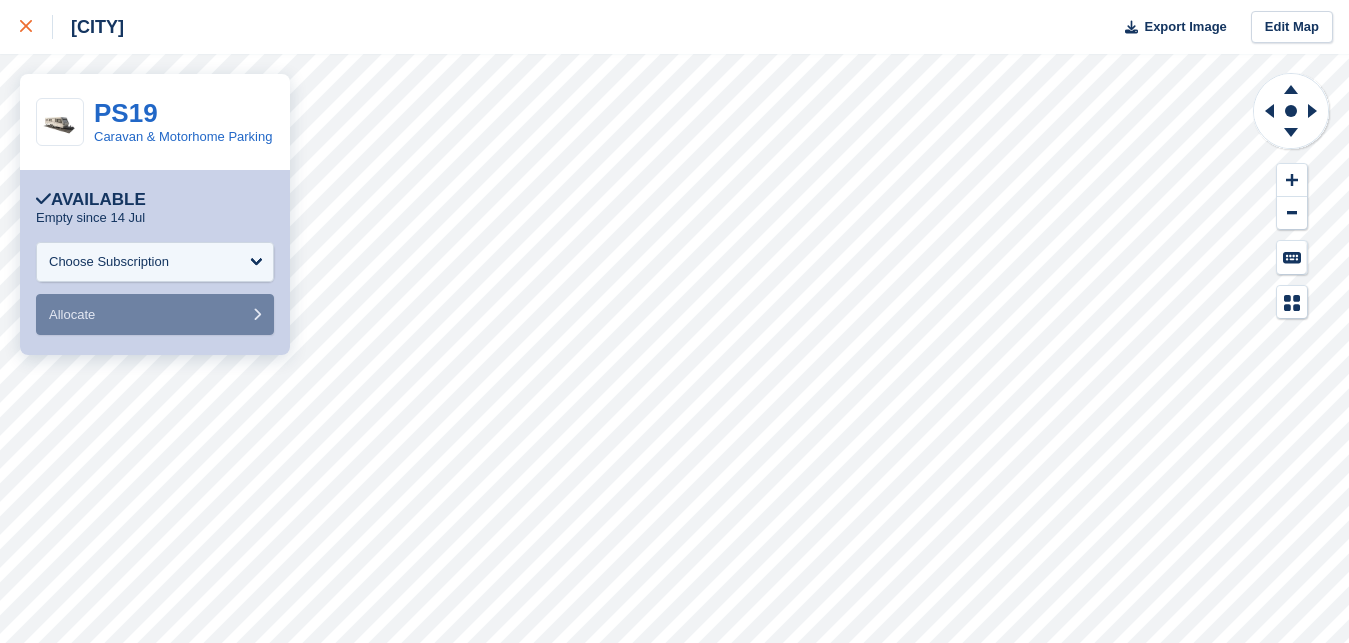 click at bounding box center (36, 27) 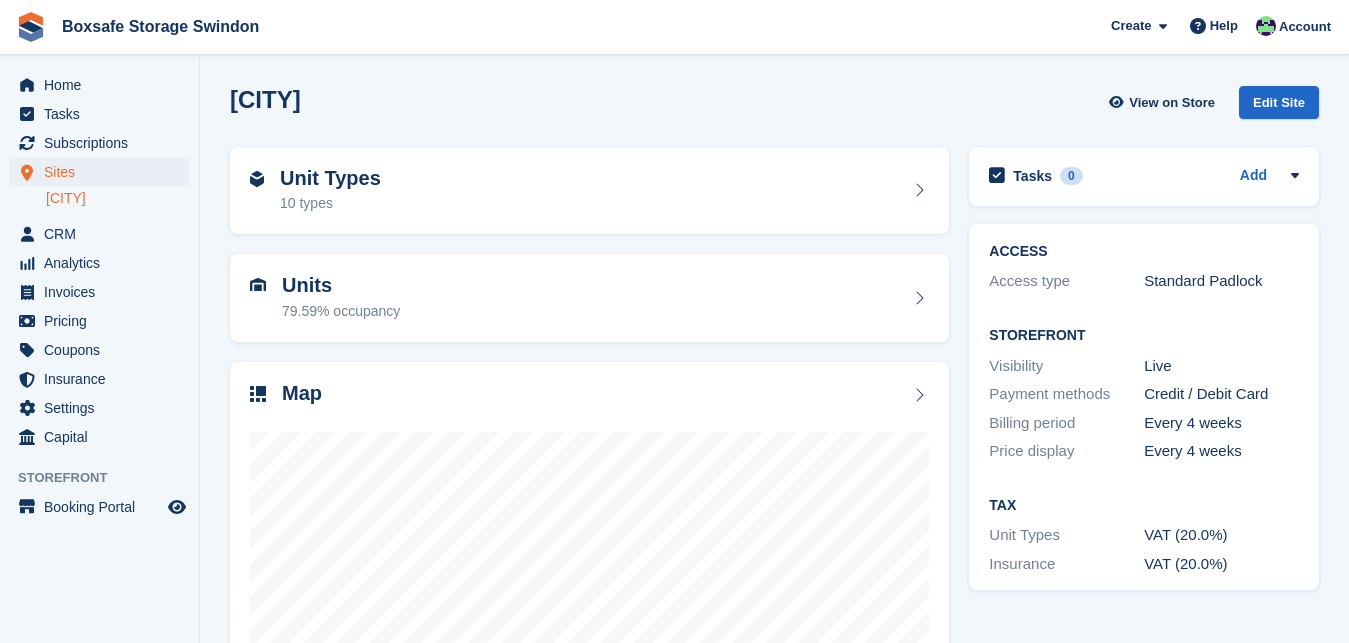 scroll, scrollTop: 0, scrollLeft: 0, axis: both 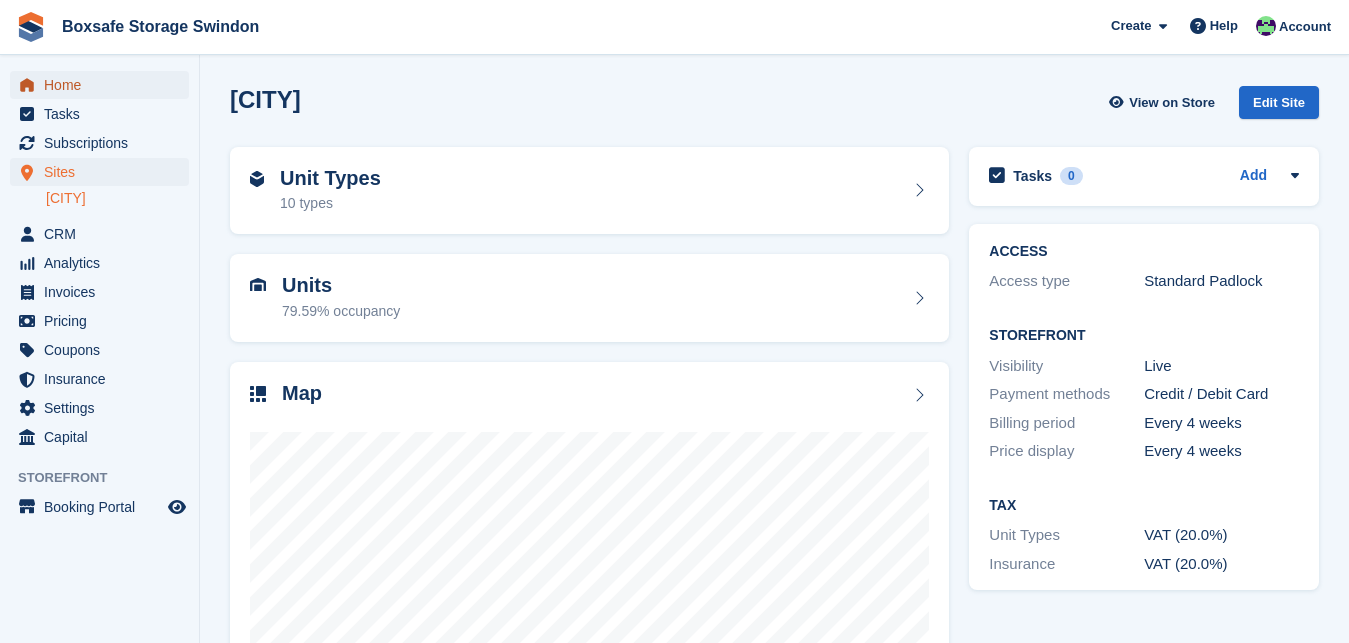 click on "Home" at bounding box center [104, 85] 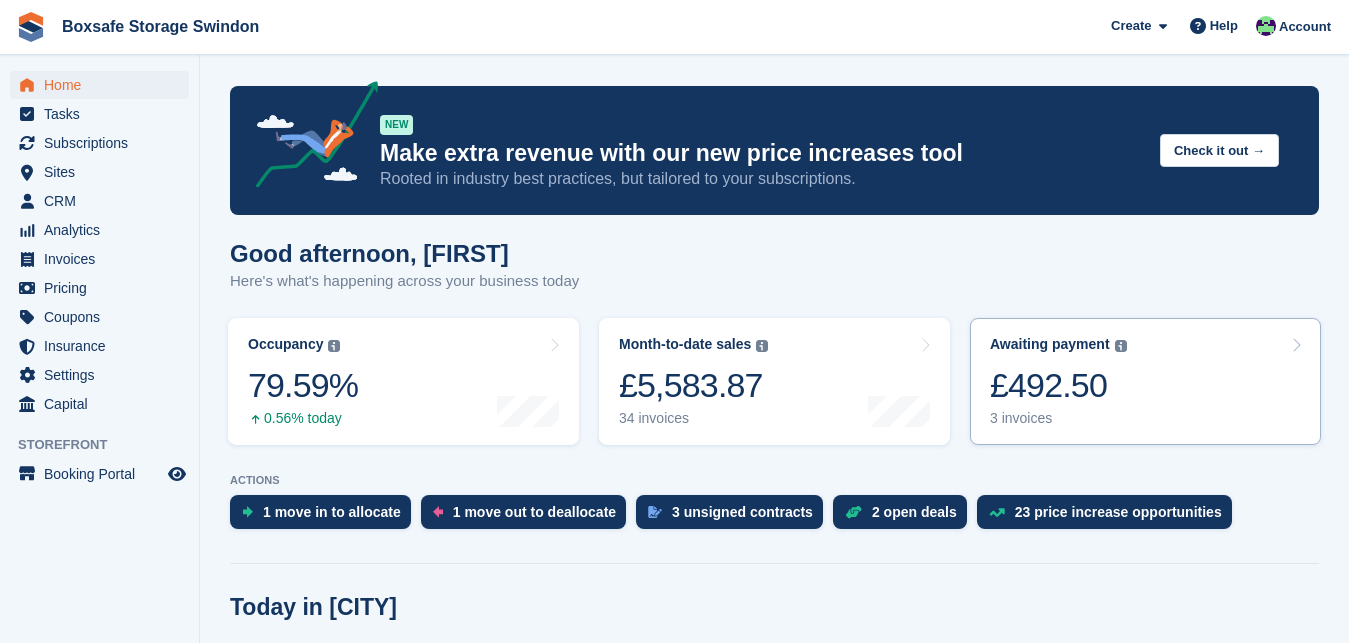 click on "£492.50" at bounding box center (1058, 385) 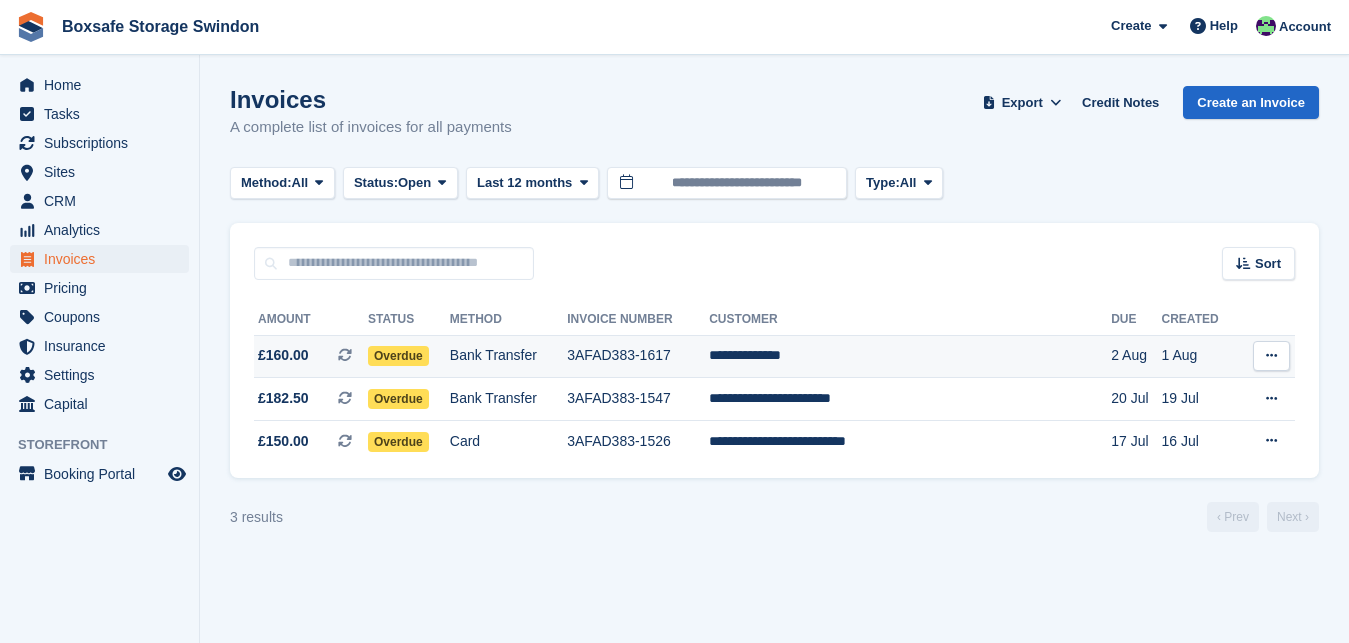 scroll, scrollTop: 0, scrollLeft: 0, axis: both 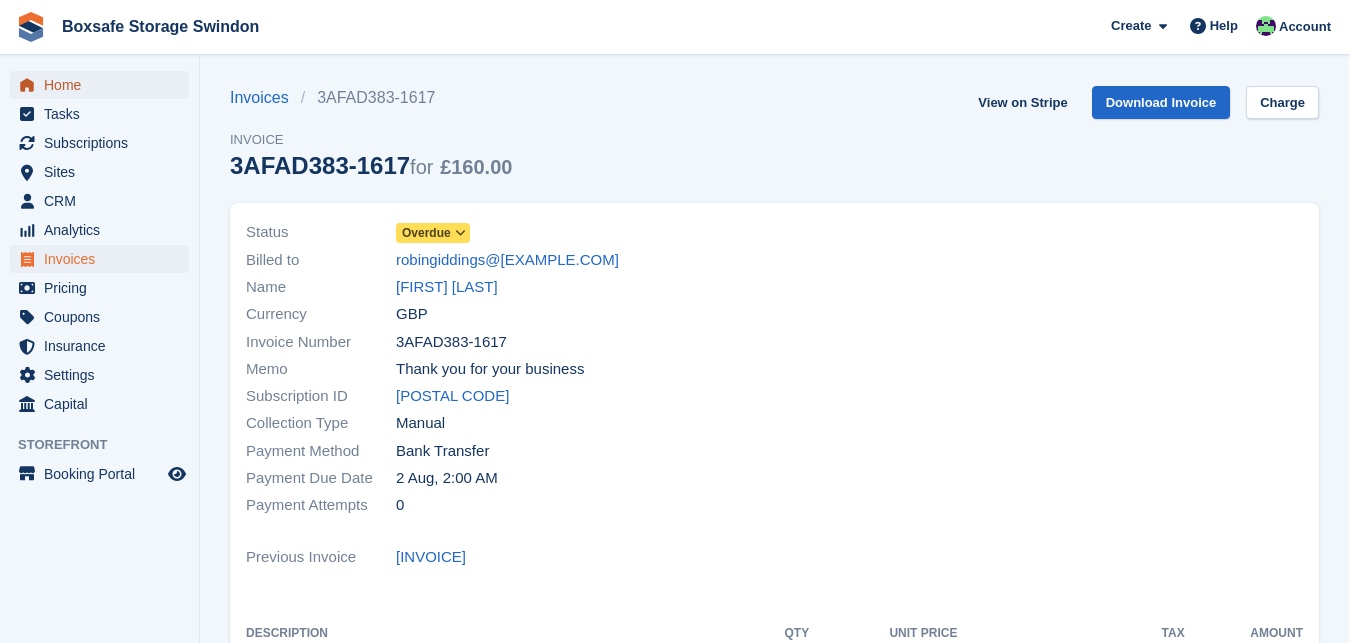 click on "Home" at bounding box center [104, 85] 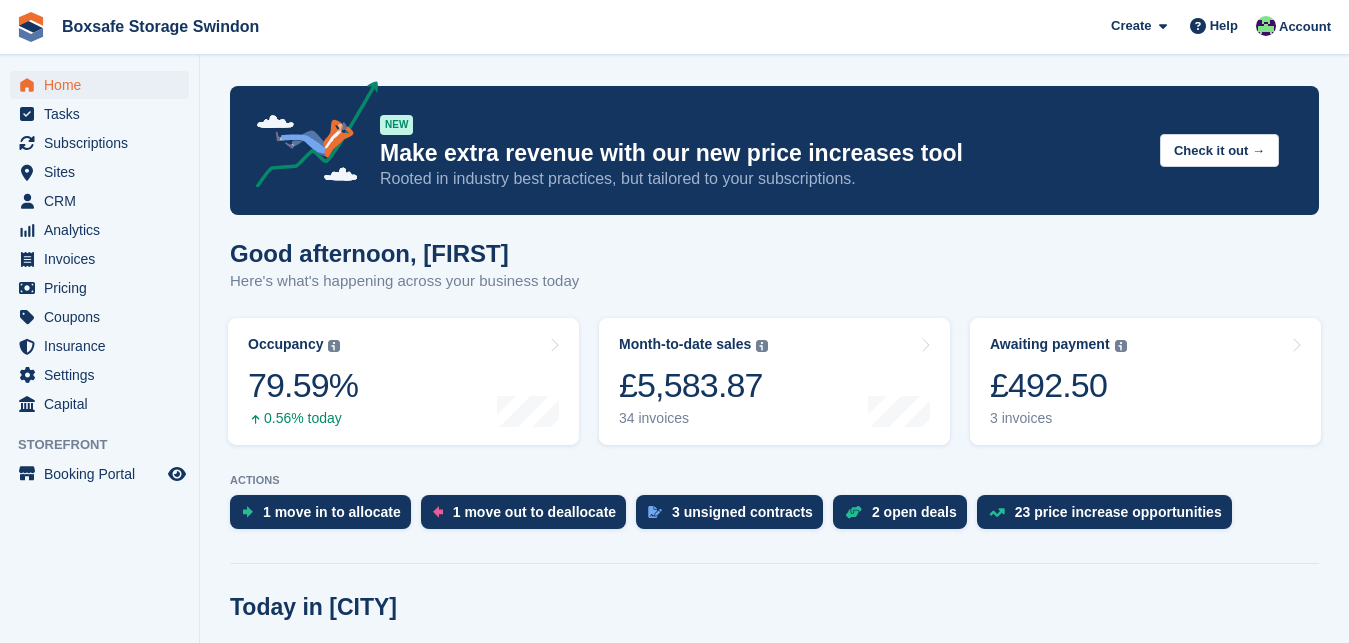 scroll, scrollTop: 0, scrollLeft: 0, axis: both 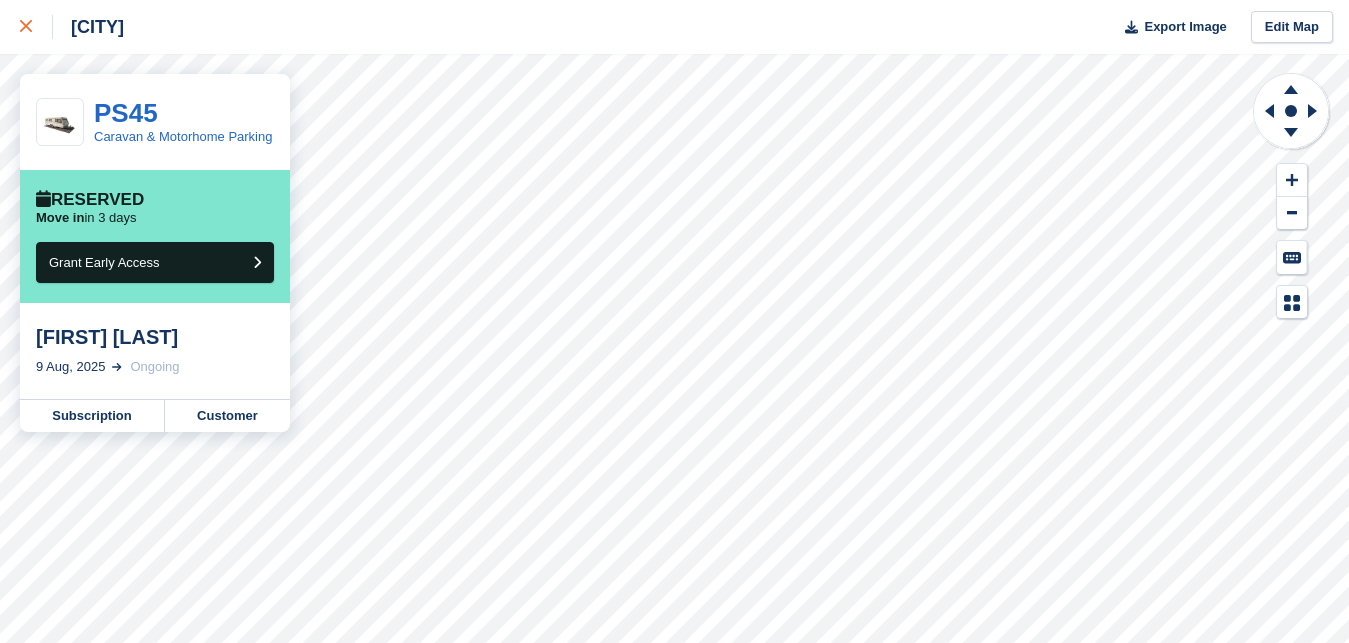 click at bounding box center (36, 27) 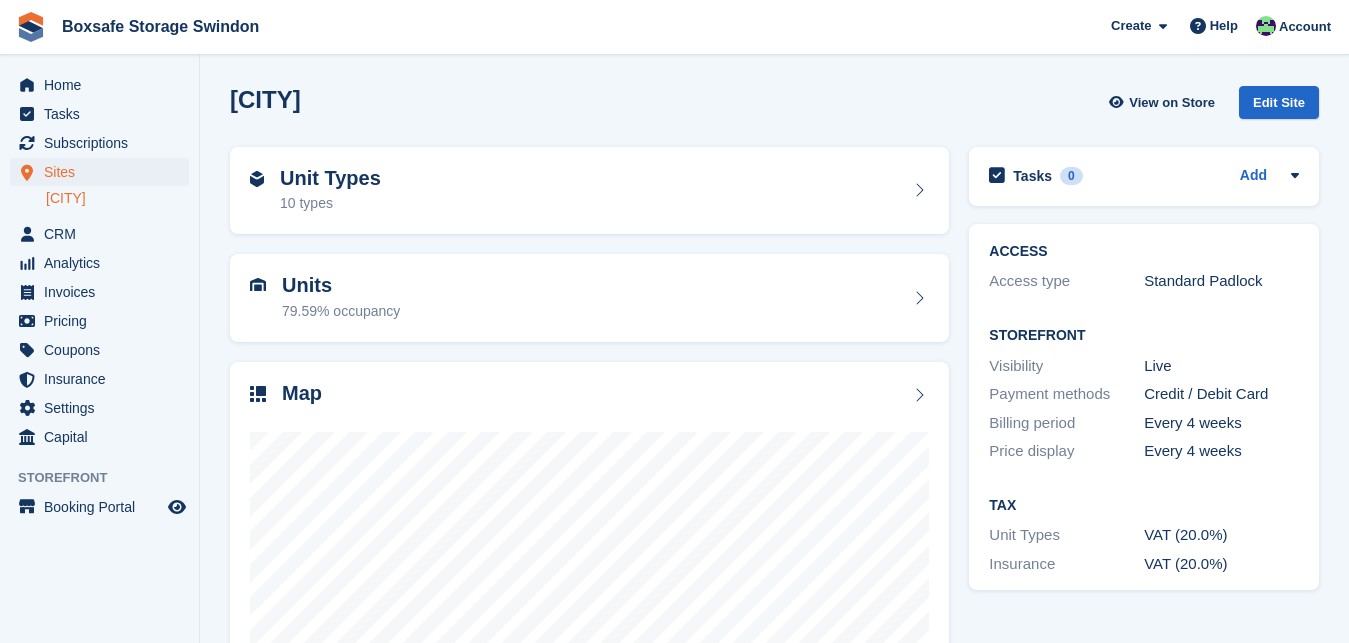 scroll, scrollTop: 0, scrollLeft: 0, axis: both 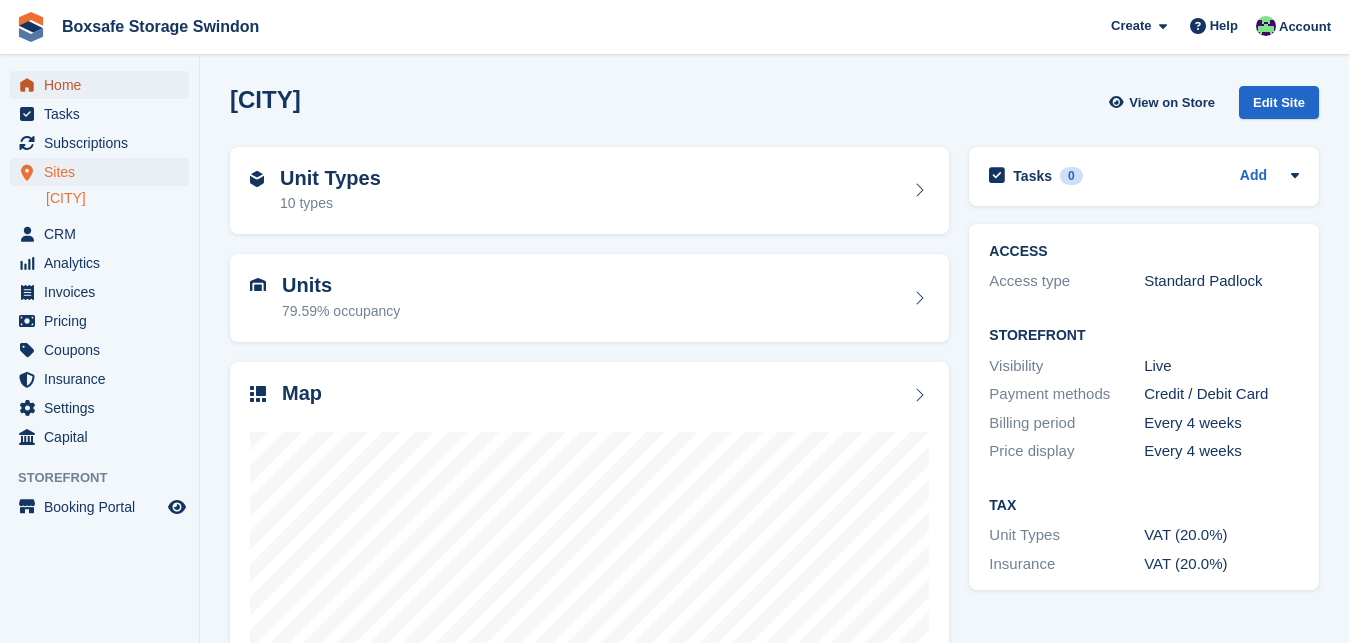 click on "Home" at bounding box center [104, 85] 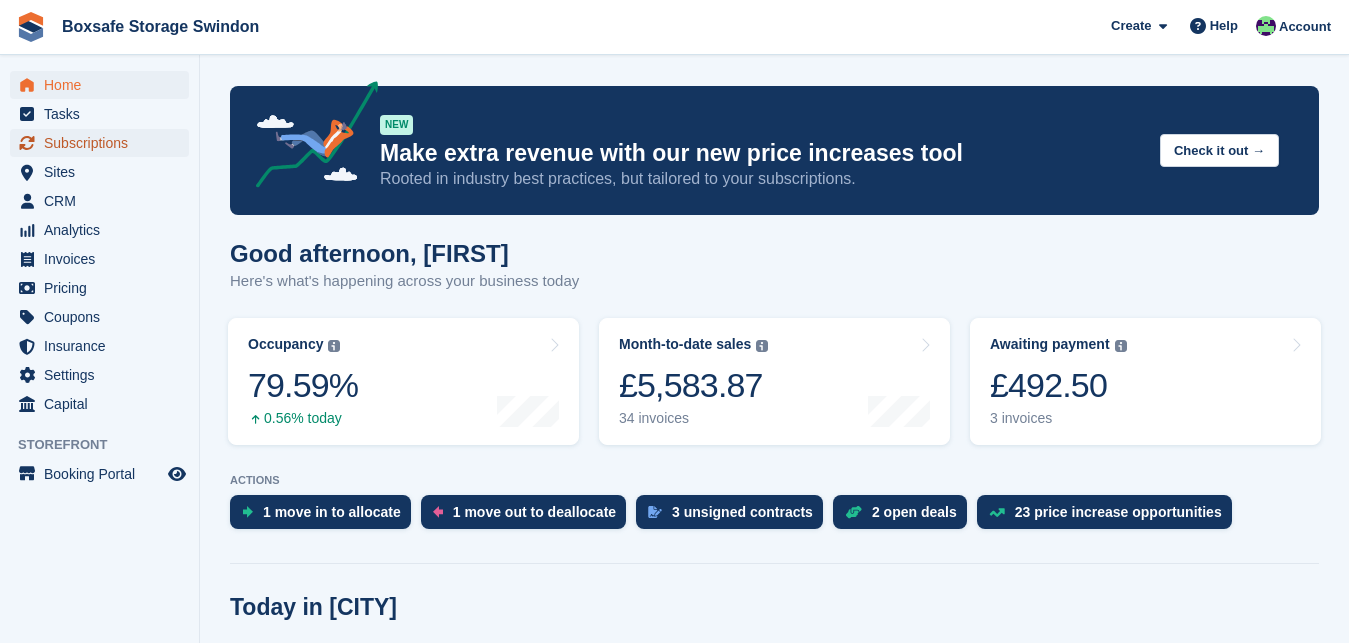click on "Subscriptions" at bounding box center [104, 143] 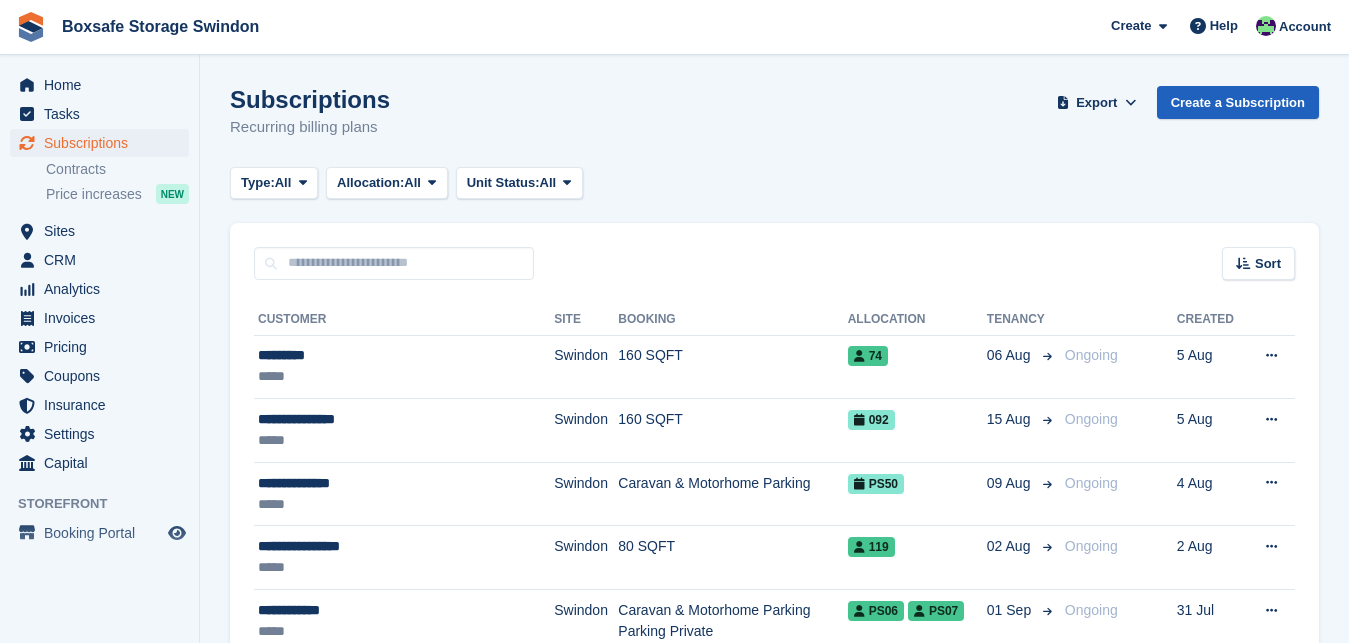 scroll, scrollTop: 0, scrollLeft: 0, axis: both 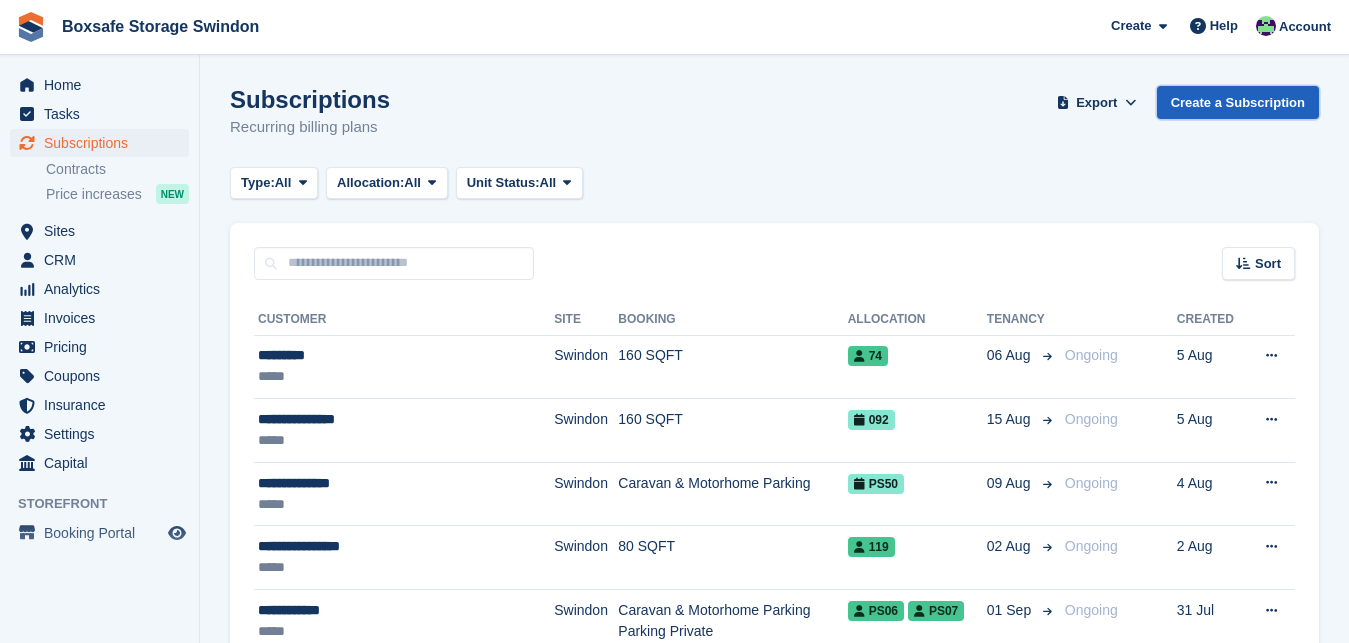 click on "Create a Subscription" at bounding box center (1238, 102) 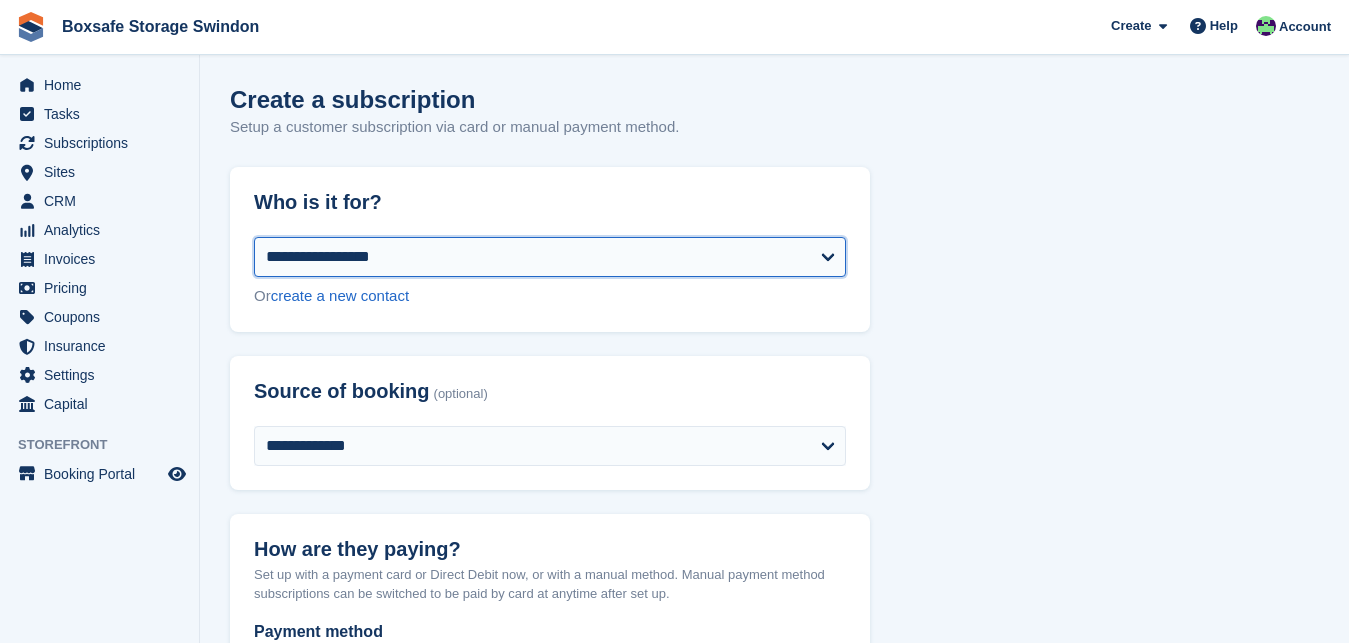 select on "*****" 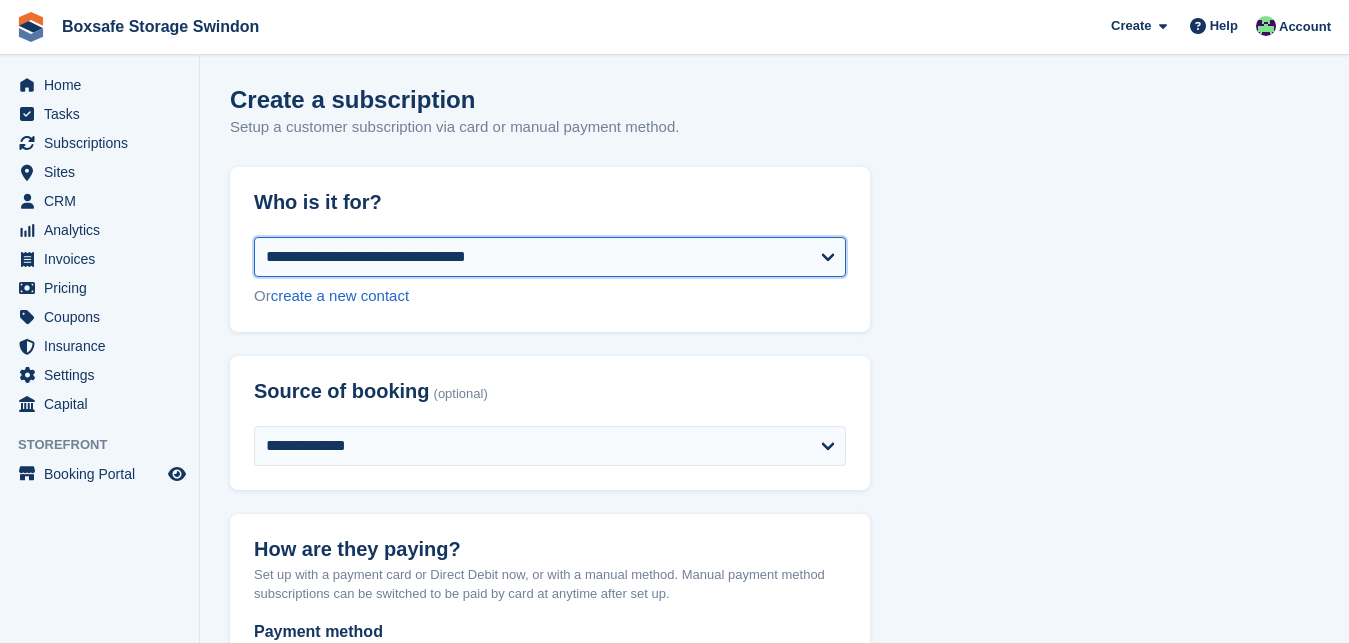 select on "**********" 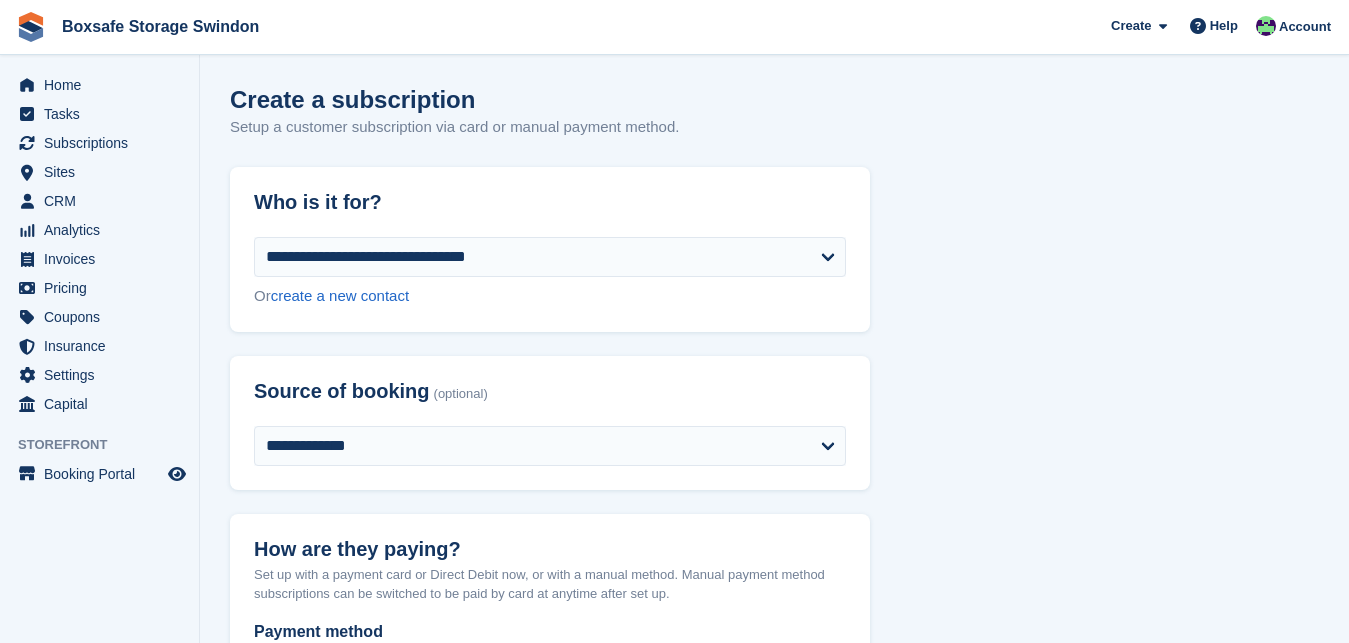 click on "**********" at bounding box center [774, 1376] 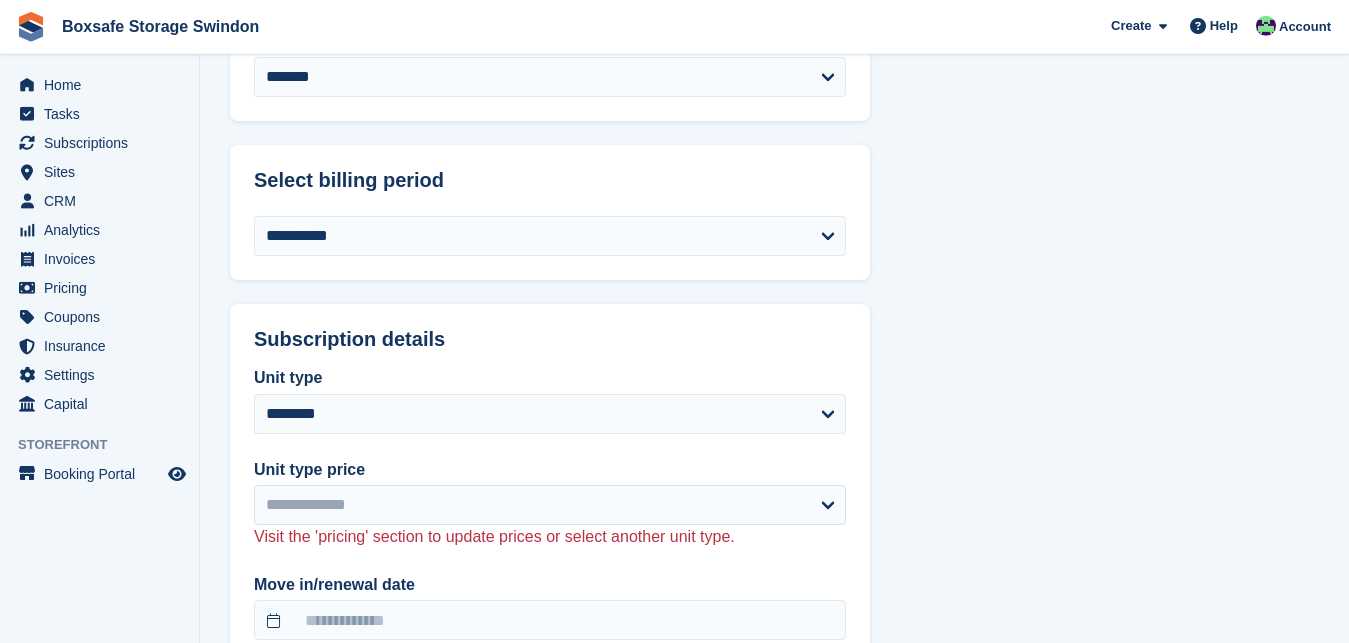 scroll, scrollTop: 867, scrollLeft: 0, axis: vertical 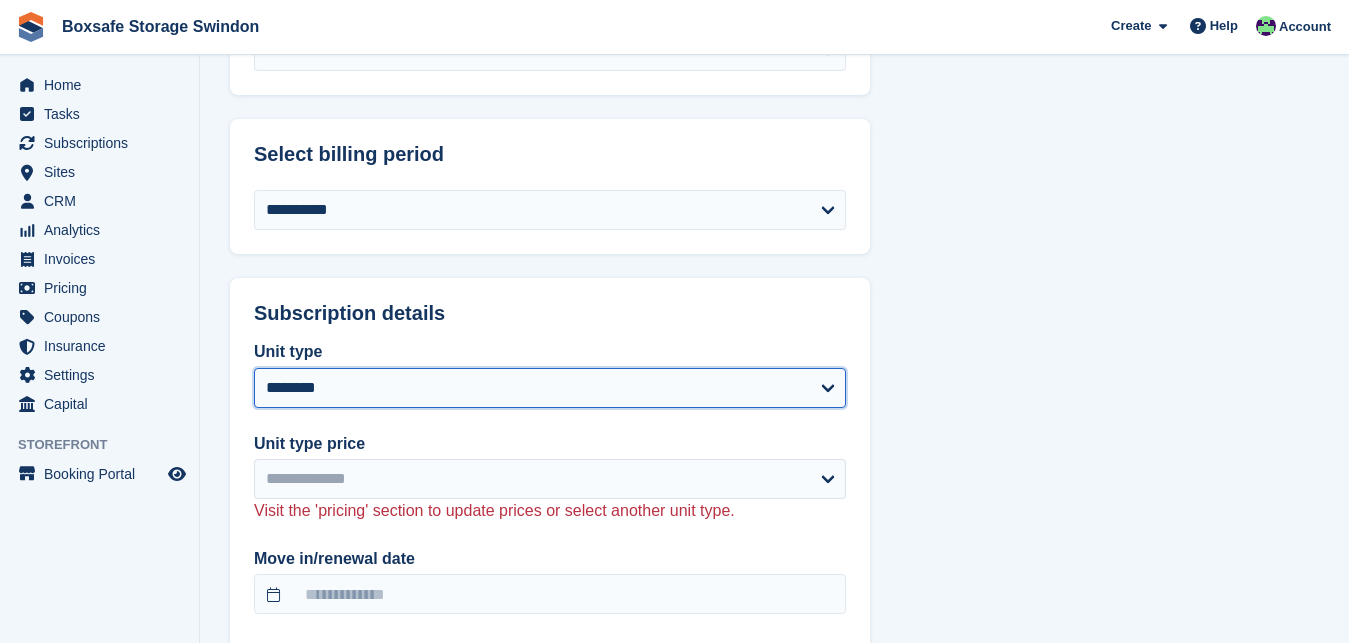 select on "****" 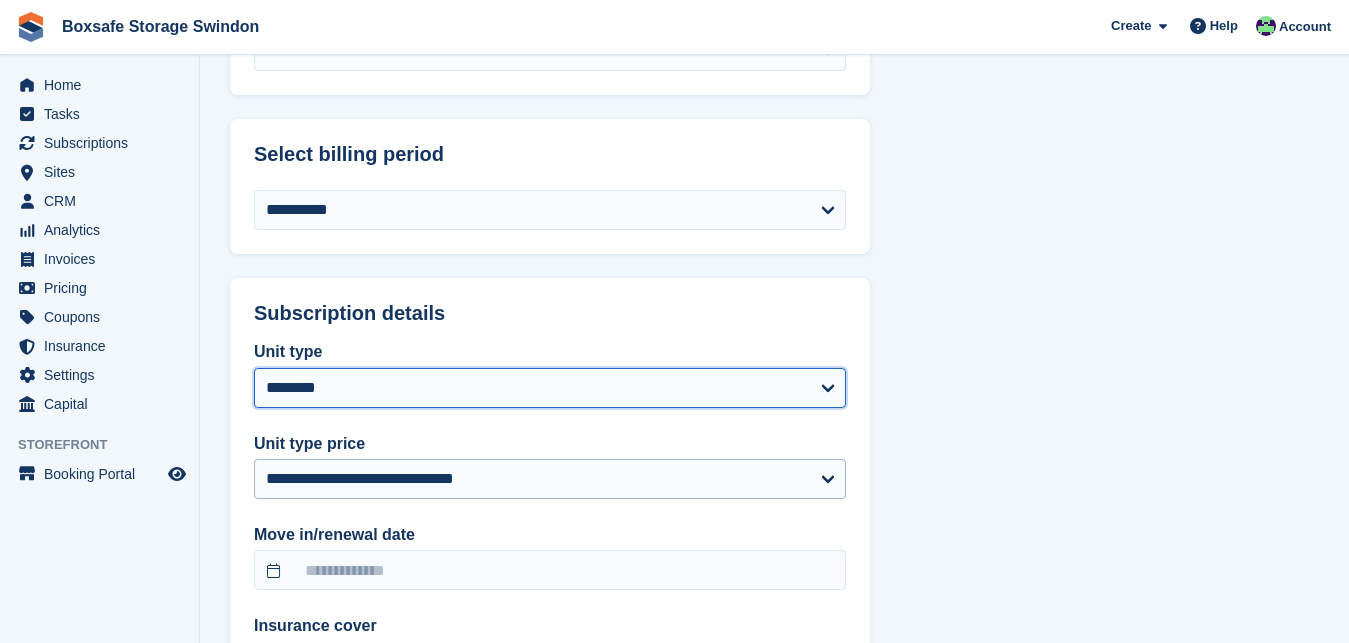 click on "**********" at bounding box center (550, 388) 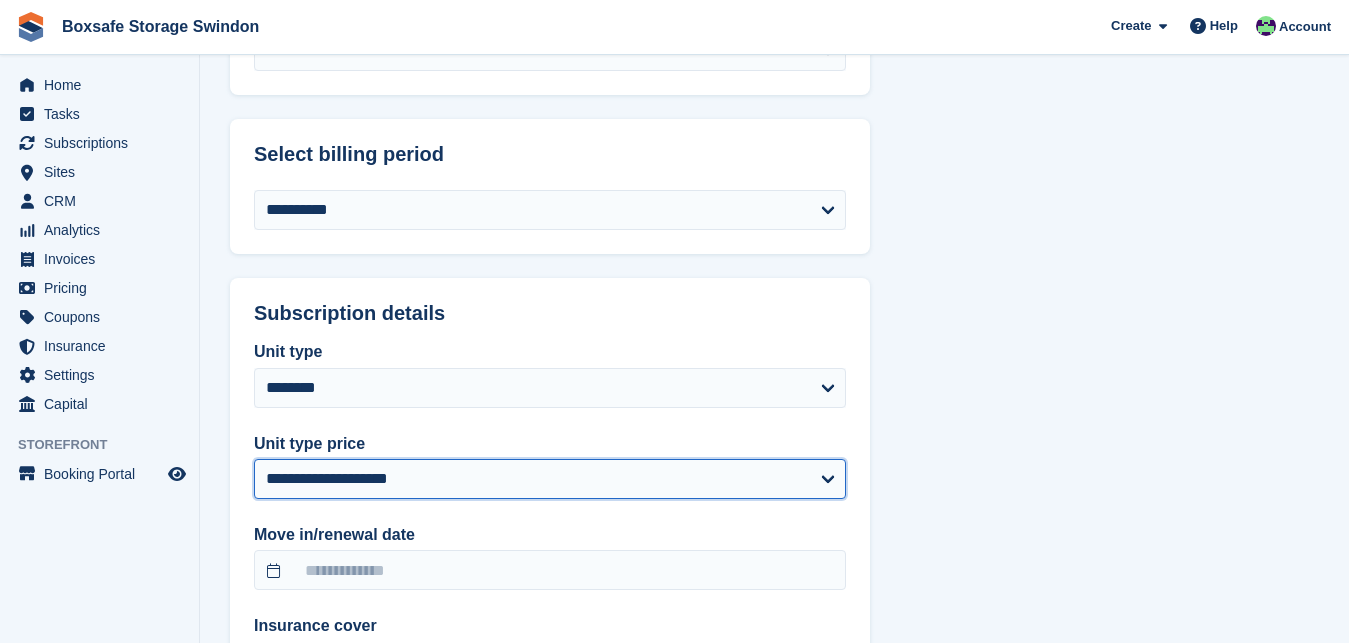 select on "*****" 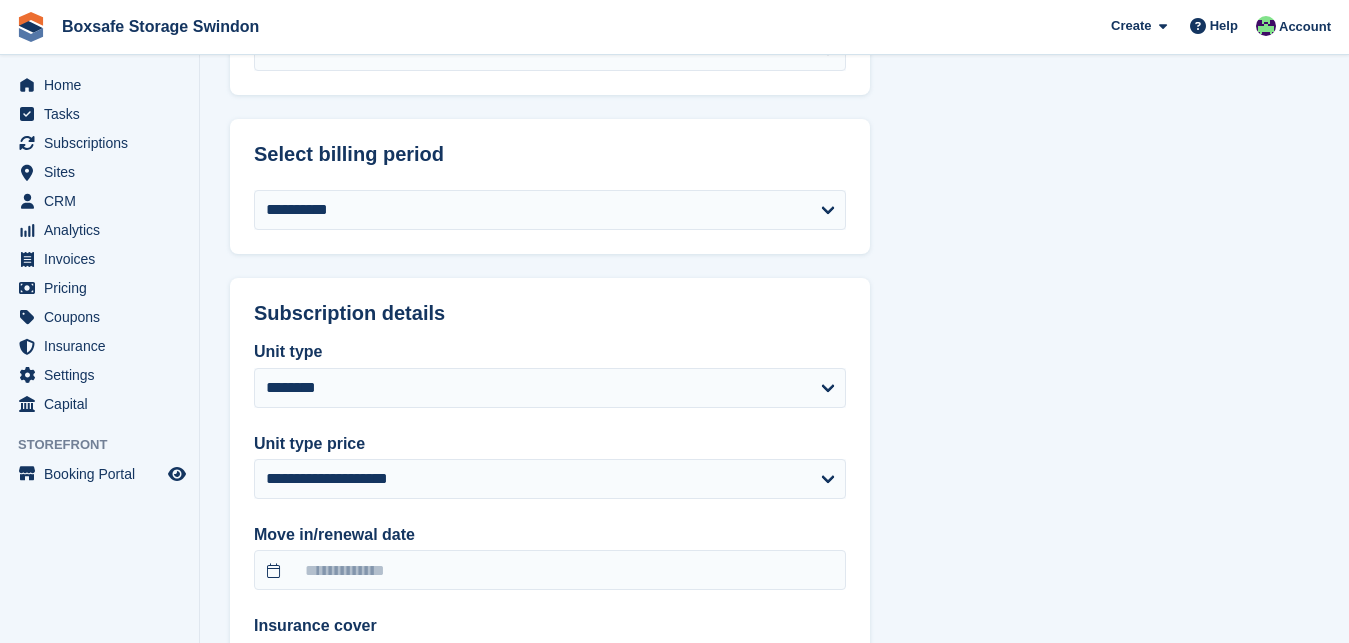 click on "**********" at bounding box center (774, 593) 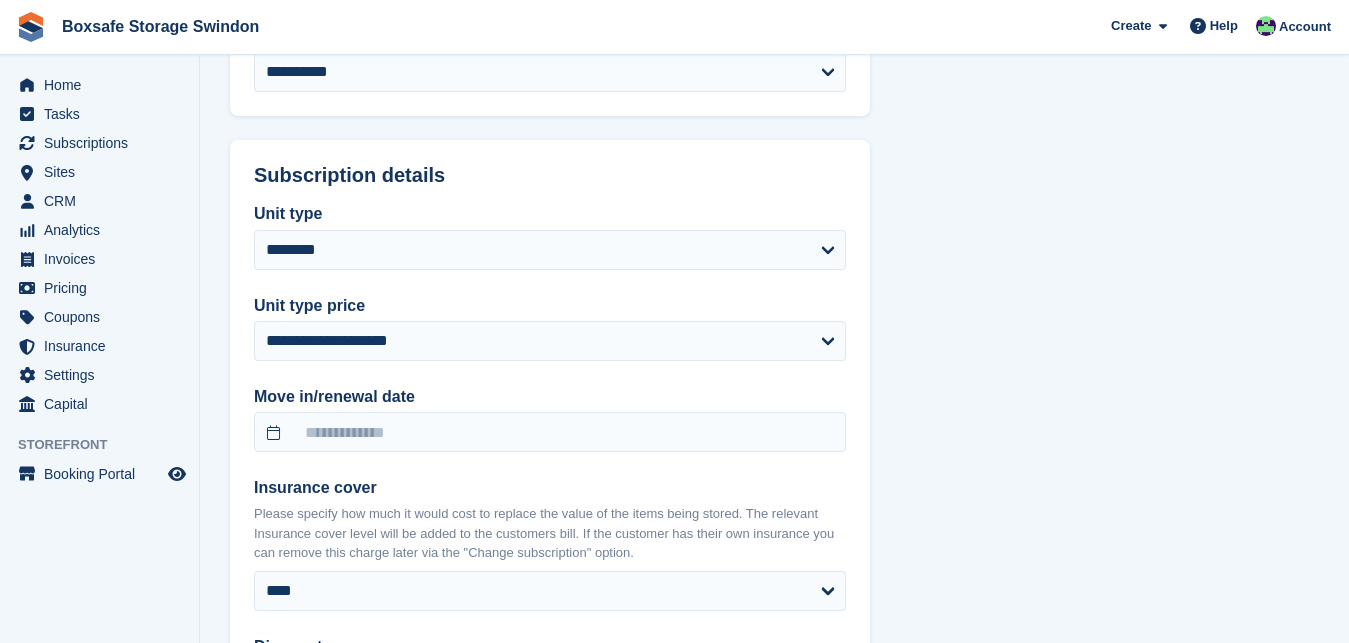 scroll, scrollTop: 1020, scrollLeft: 0, axis: vertical 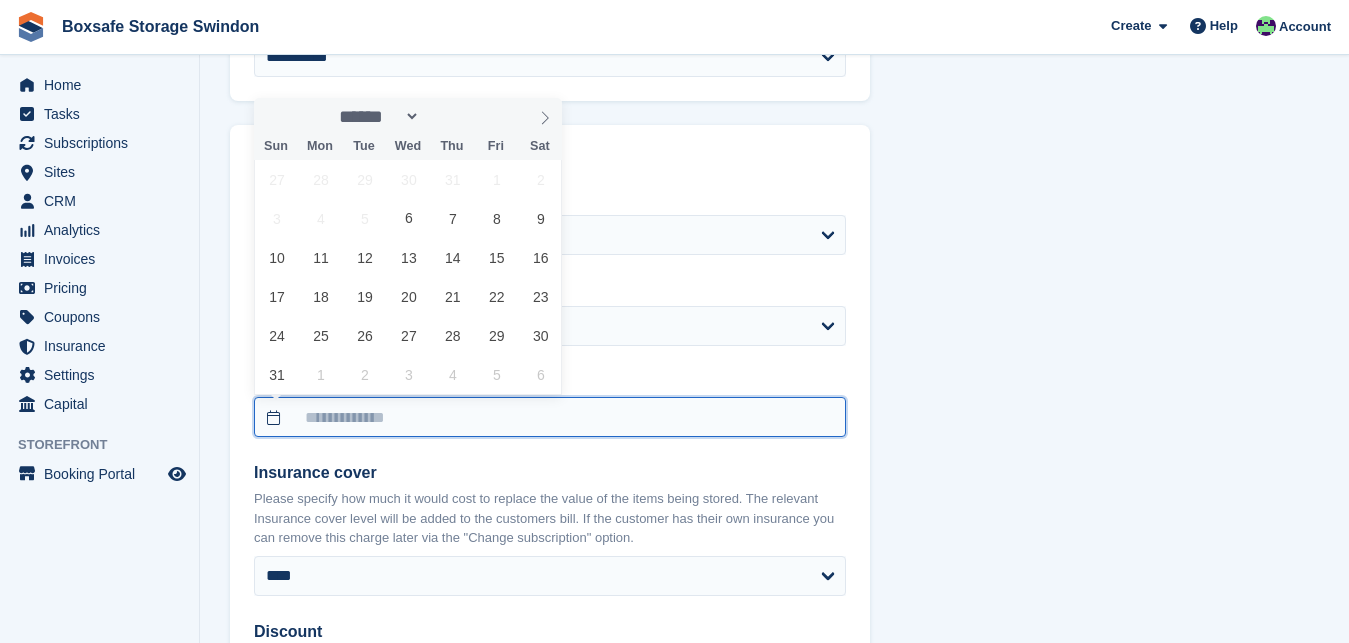 click at bounding box center [550, 417] 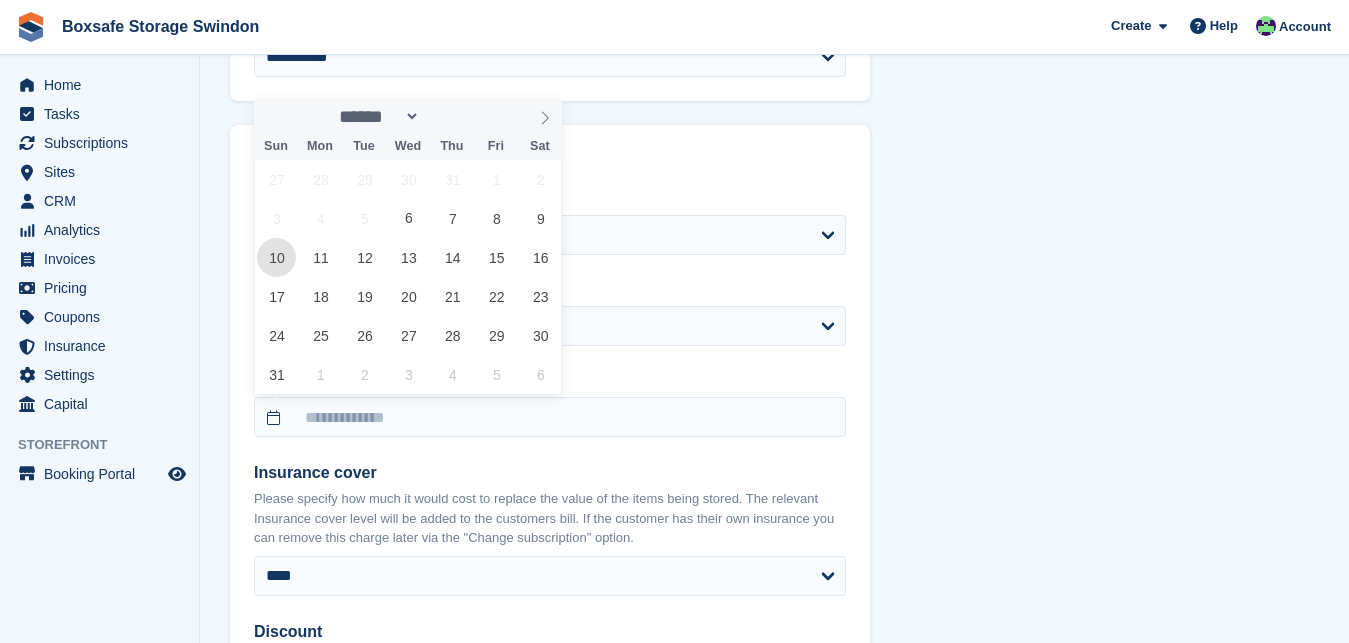 click on "10" at bounding box center (276, 257) 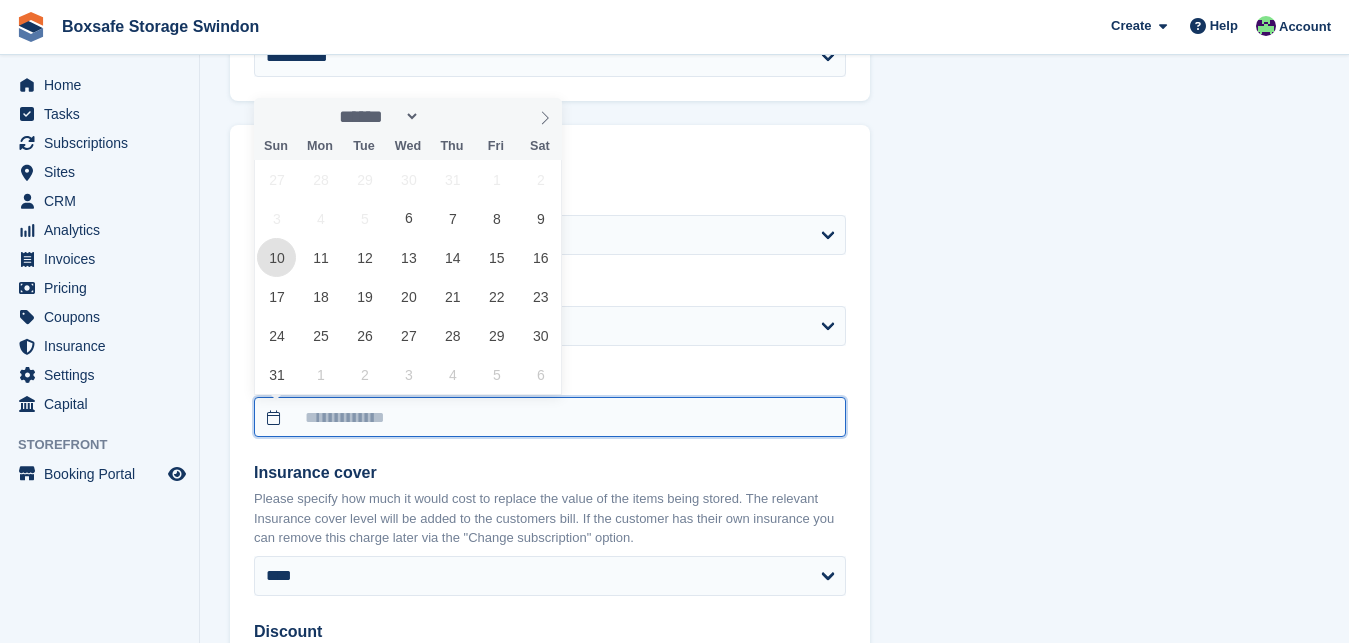 type on "**********" 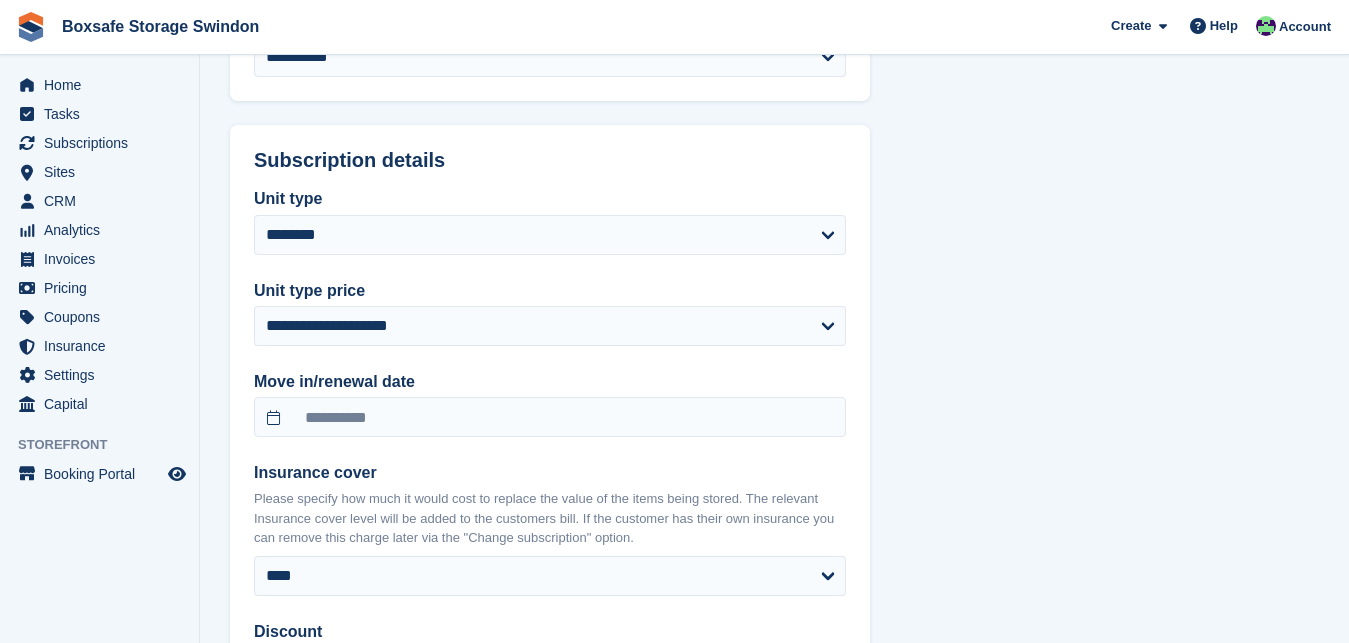 click on "**********" at bounding box center [774, 440] 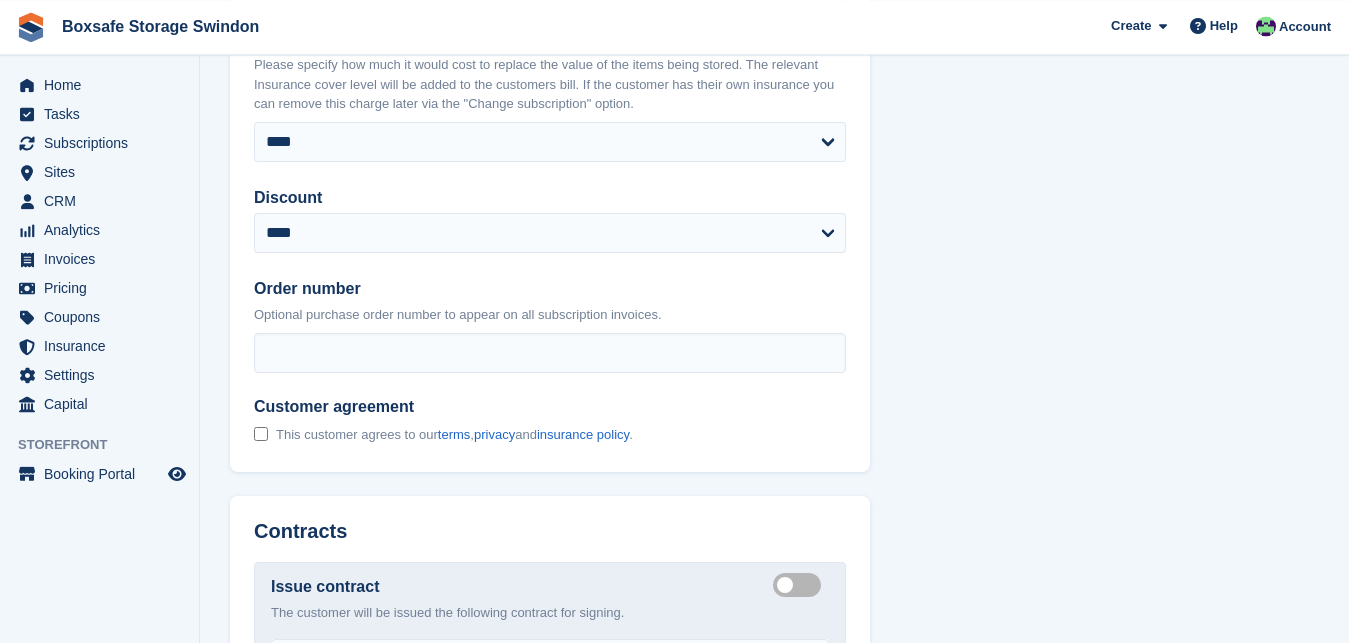 scroll, scrollTop: 1479, scrollLeft: 0, axis: vertical 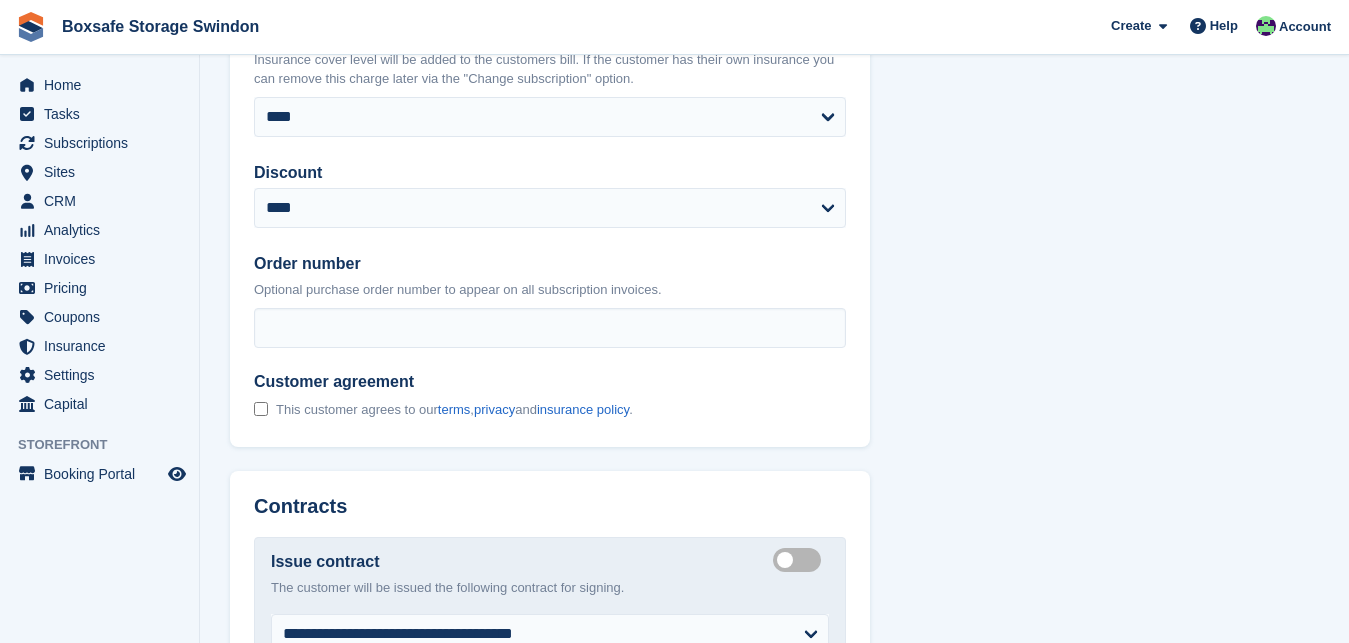 click on "**********" at bounding box center [774, -19] 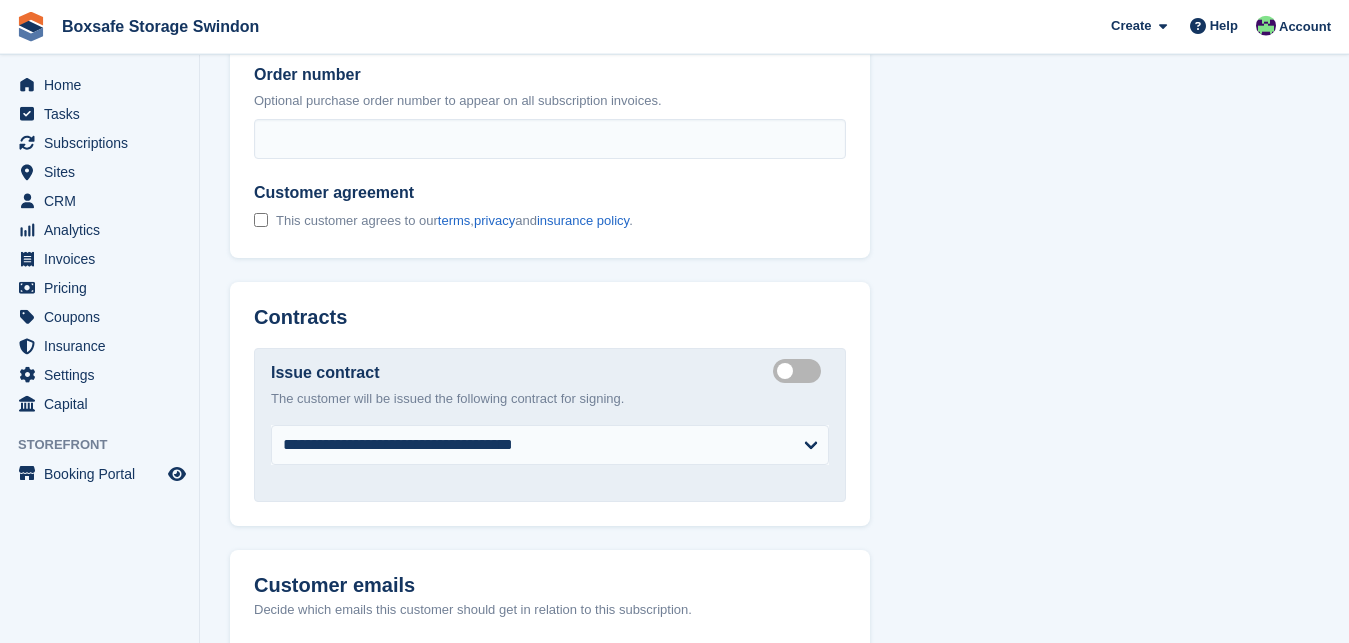 scroll, scrollTop: 1683, scrollLeft: 0, axis: vertical 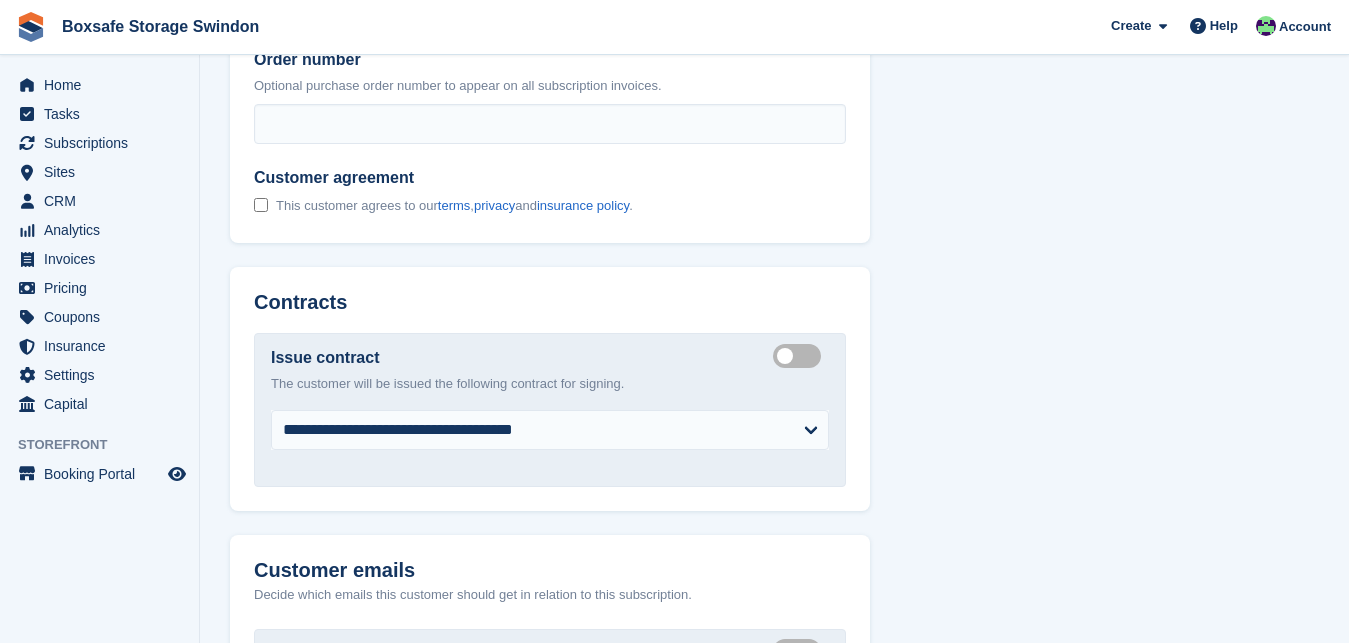click on "Create integrated contract" at bounding box center [801, 355] 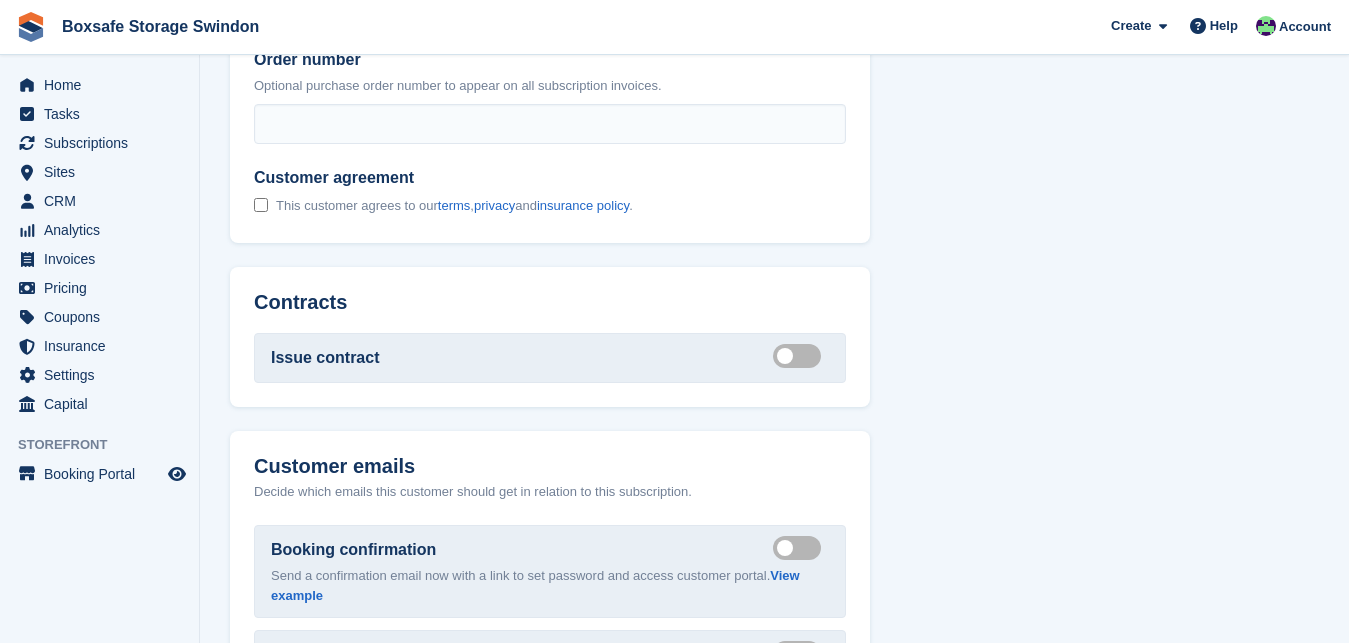 click on "Send booking confirmation email" at bounding box center (801, 547) 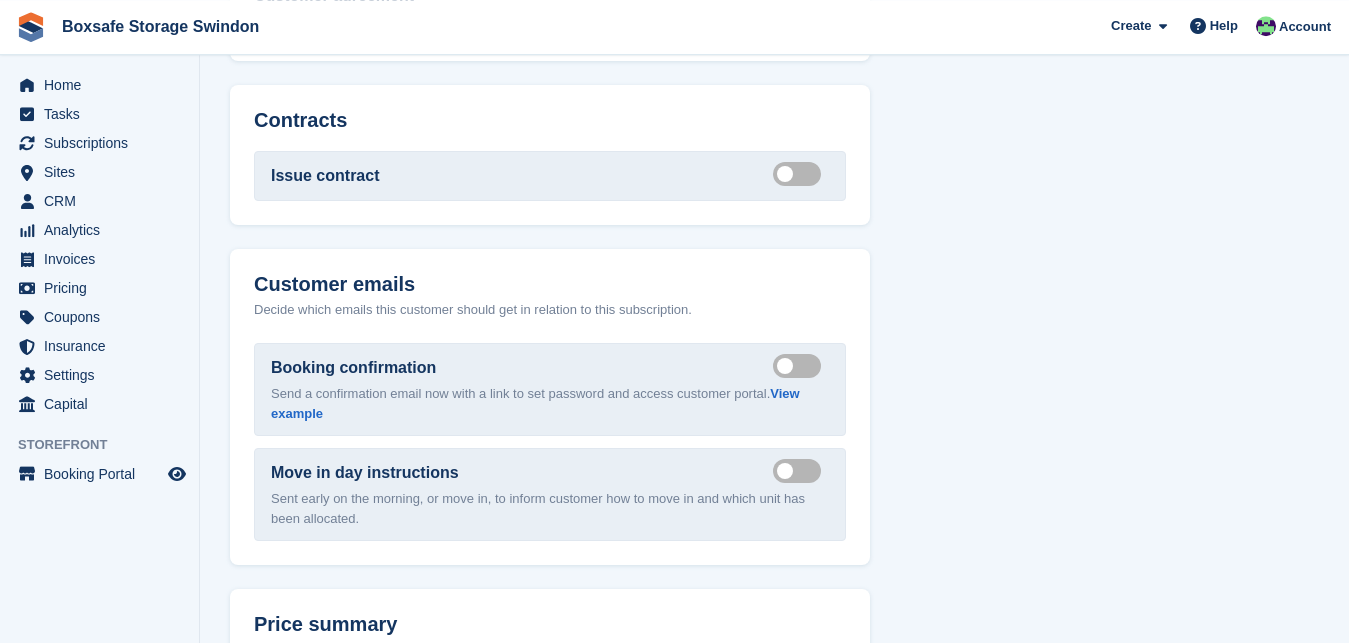 scroll, scrollTop: 1887, scrollLeft: 0, axis: vertical 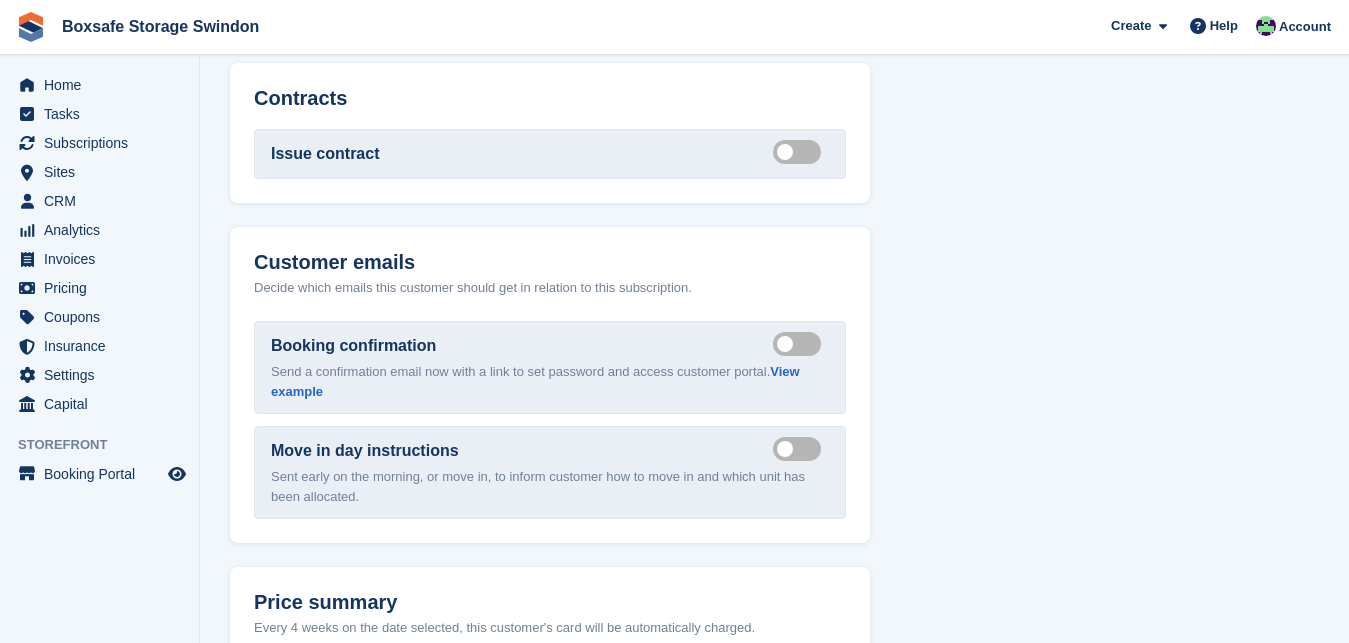 click on "Send move in day email" at bounding box center [801, 448] 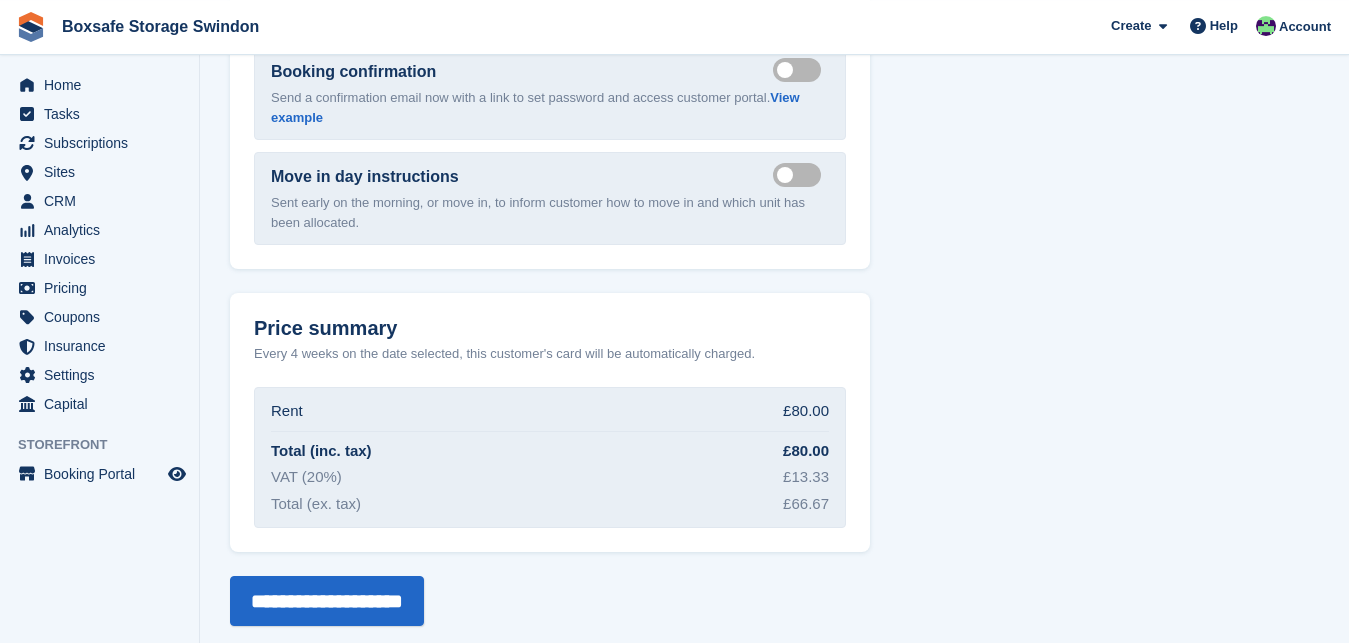 scroll, scrollTop: 2174, scrollLeft: 0, axis: vertical 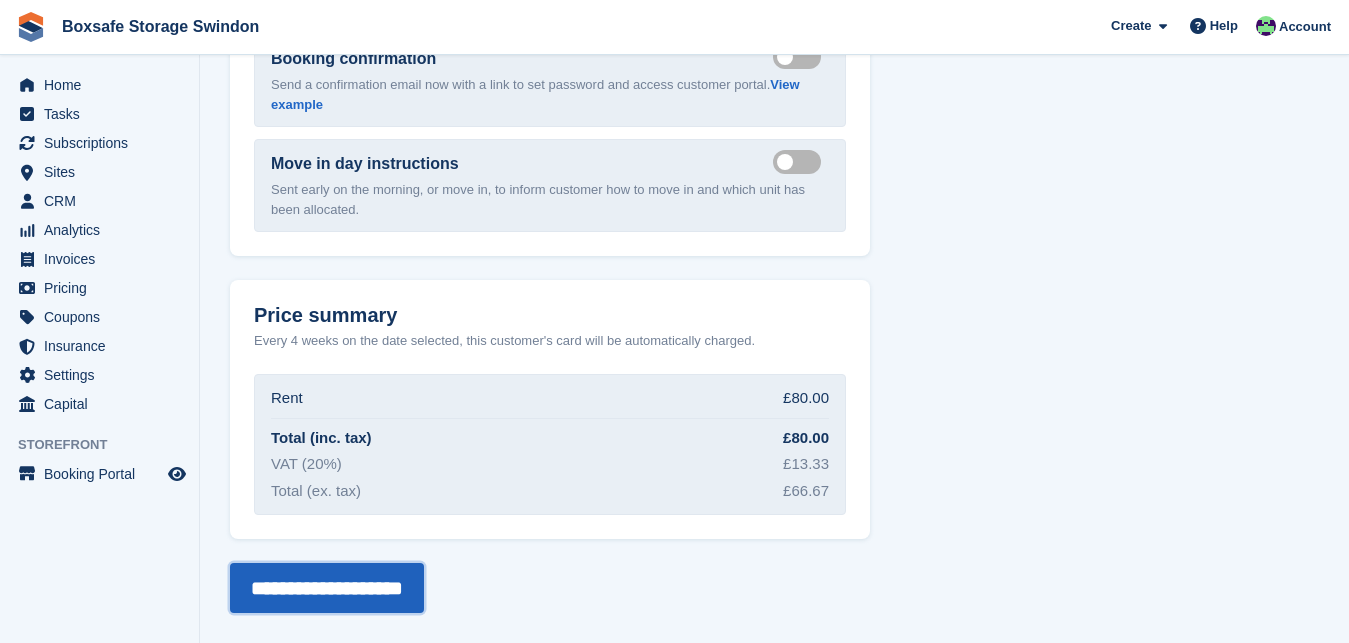click on "**********" at bounding box center (327, 588) 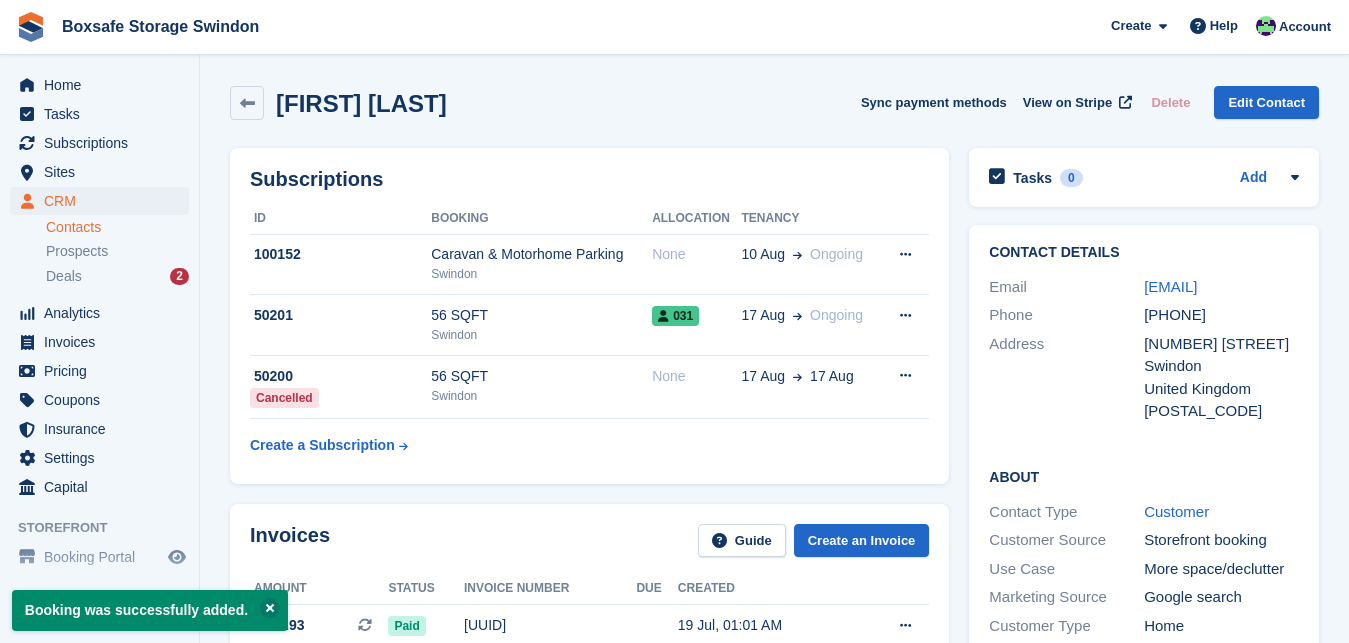 scroll, scrollTop: 0, scrollLeft: 0, axis: both 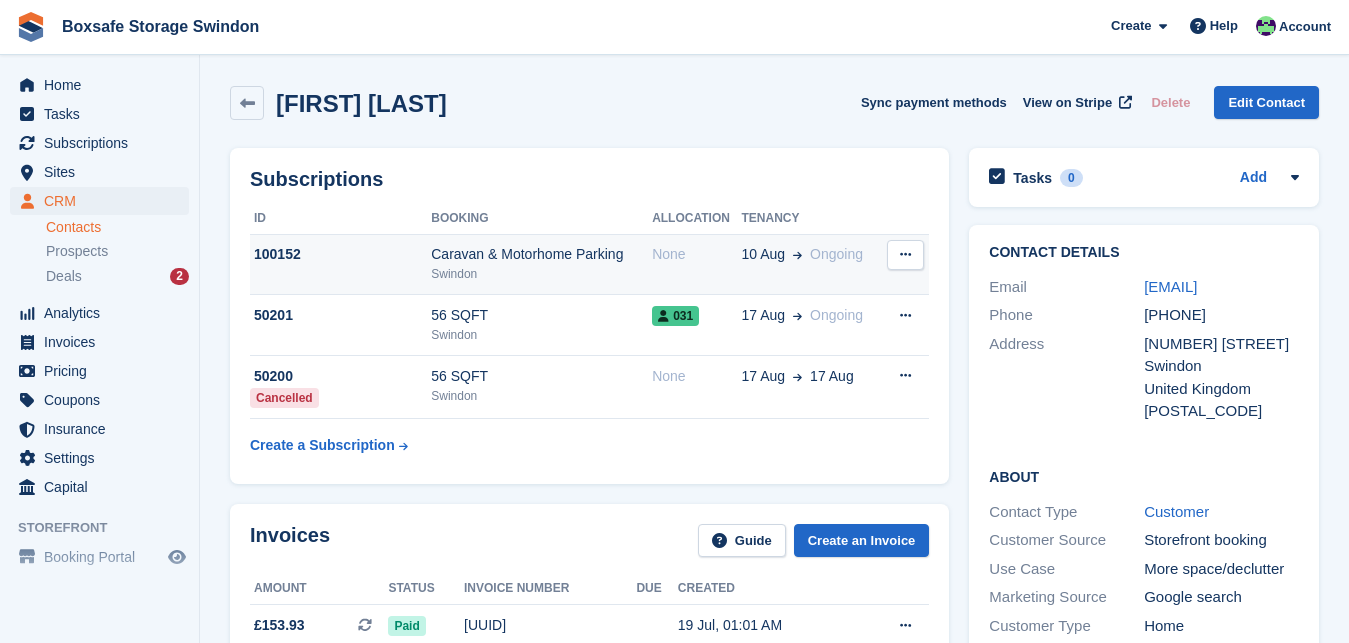 click on "Caravan & Motorhome Parking" at bounding box center (541, 254) 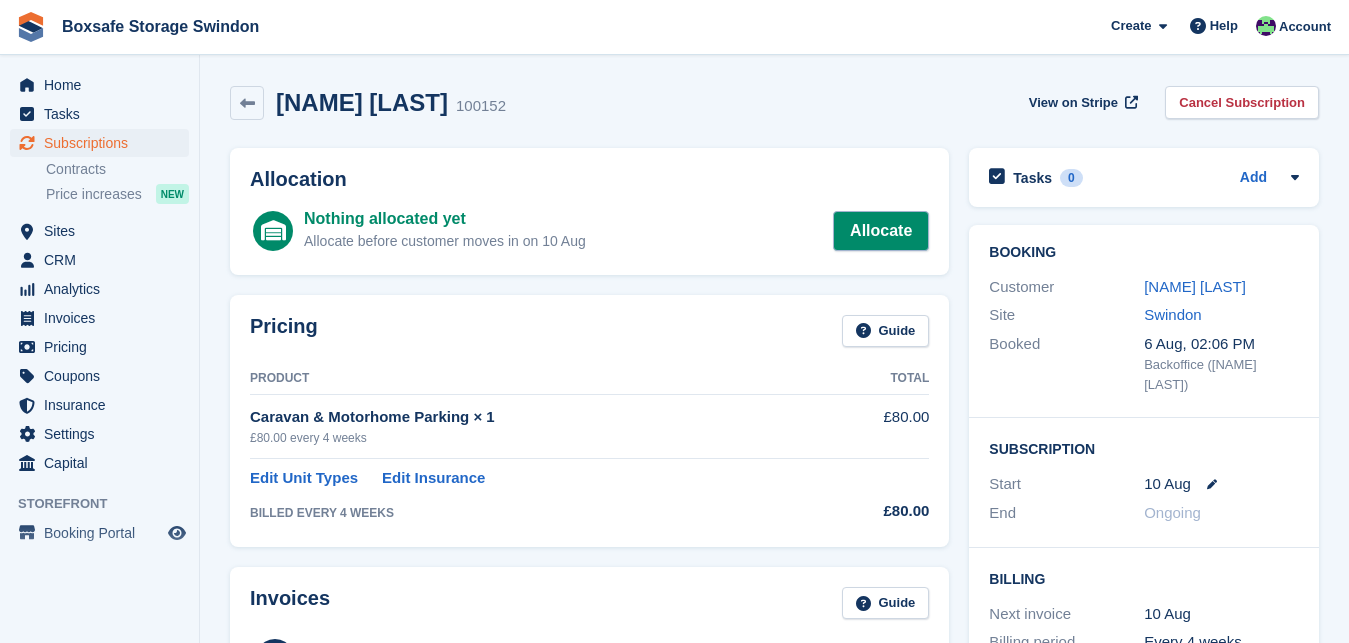 scroll, scrollTop: 0, scrollLeft: 0, axis: both 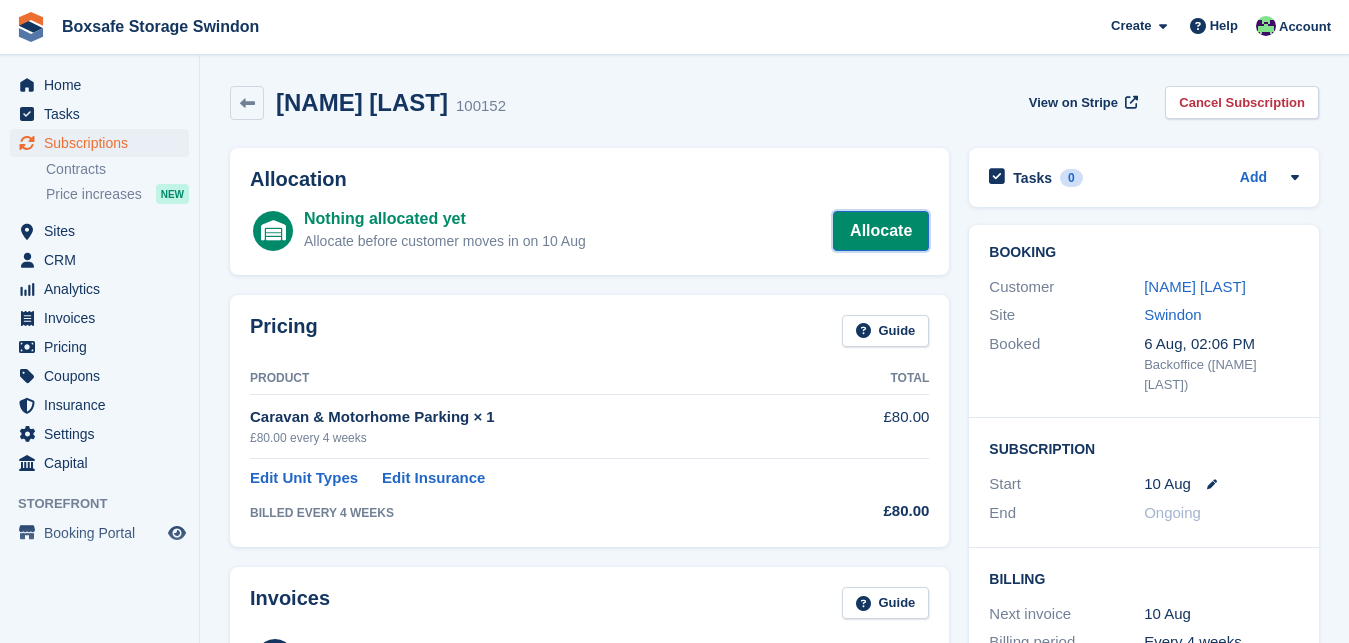 click on "Allocate" at bounding box center (881, 231) 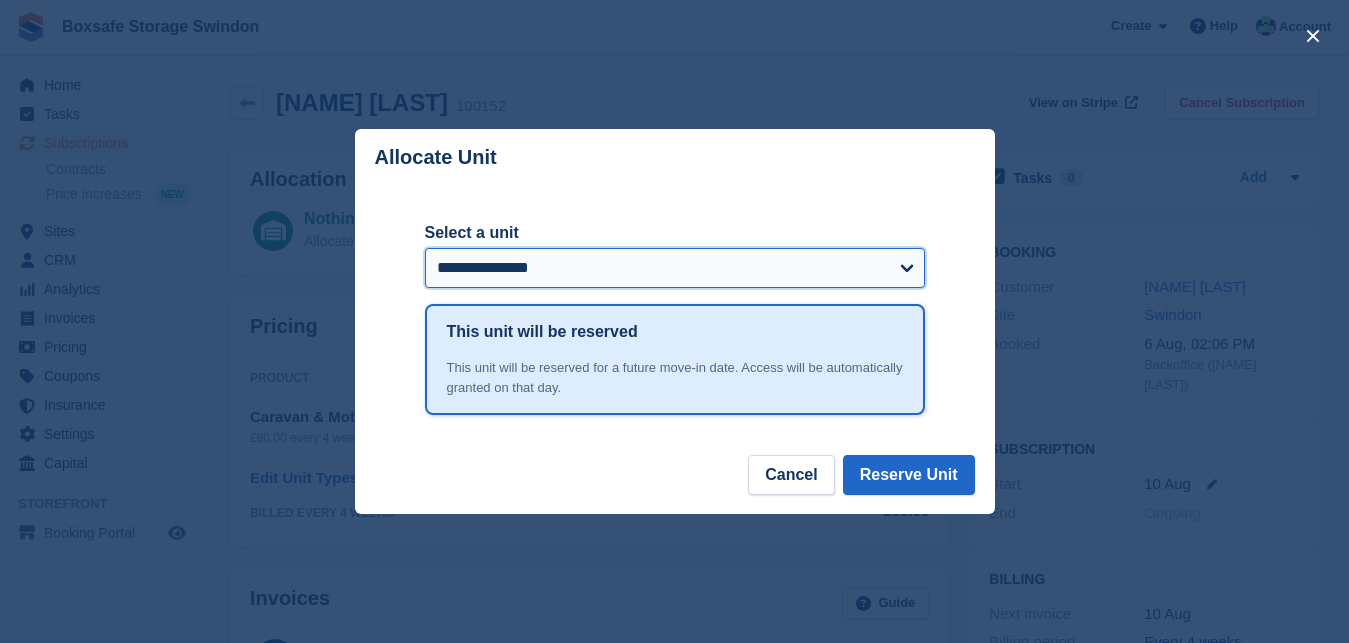 select on "******" 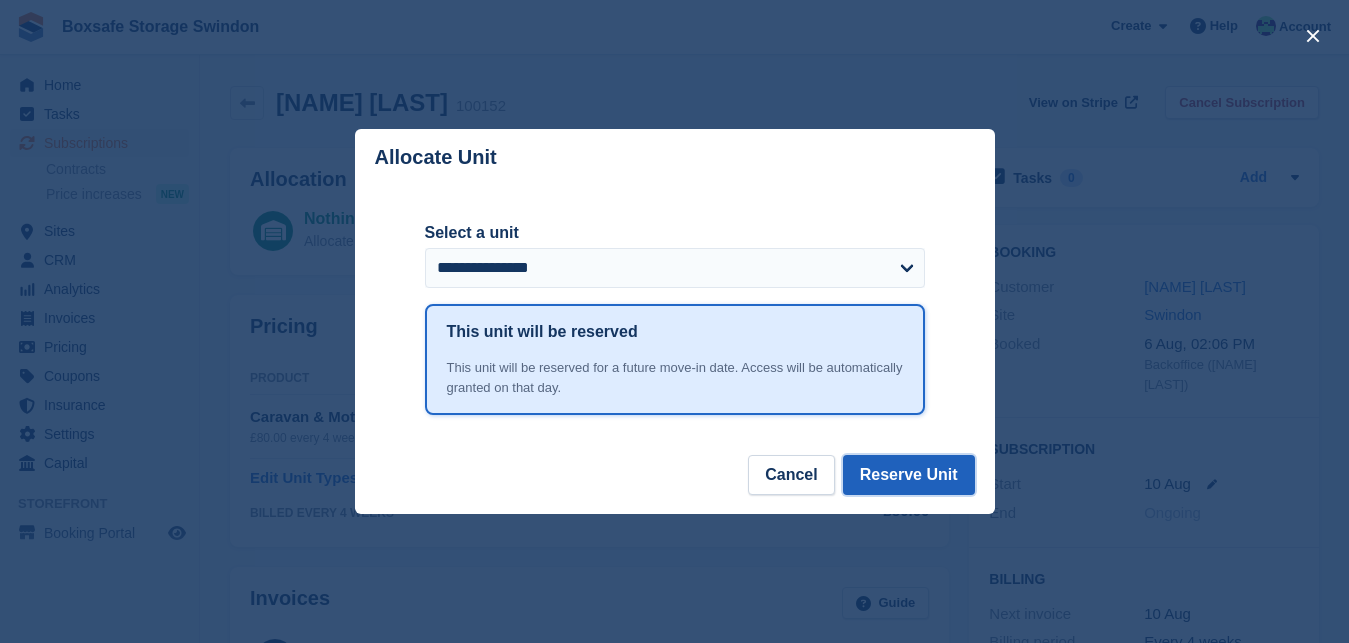 click on "Reserve Unit" at bounding box center [909, 475] 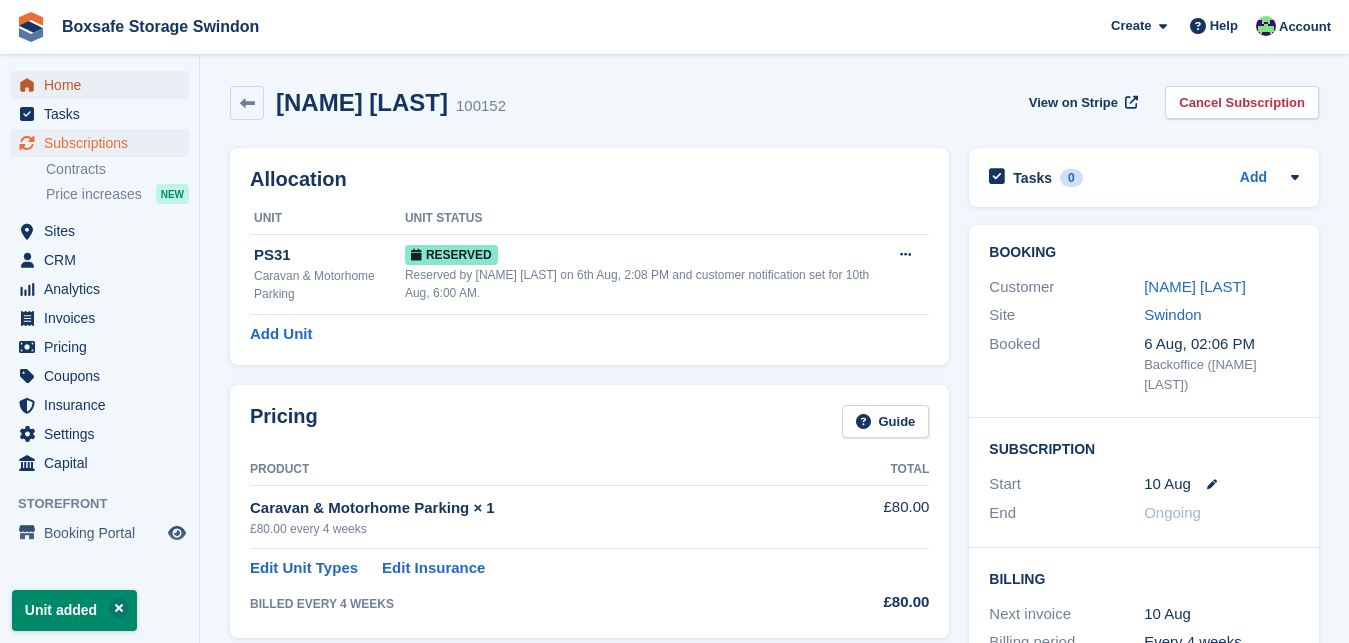 click on "Home" at bounding box center (104, 85) 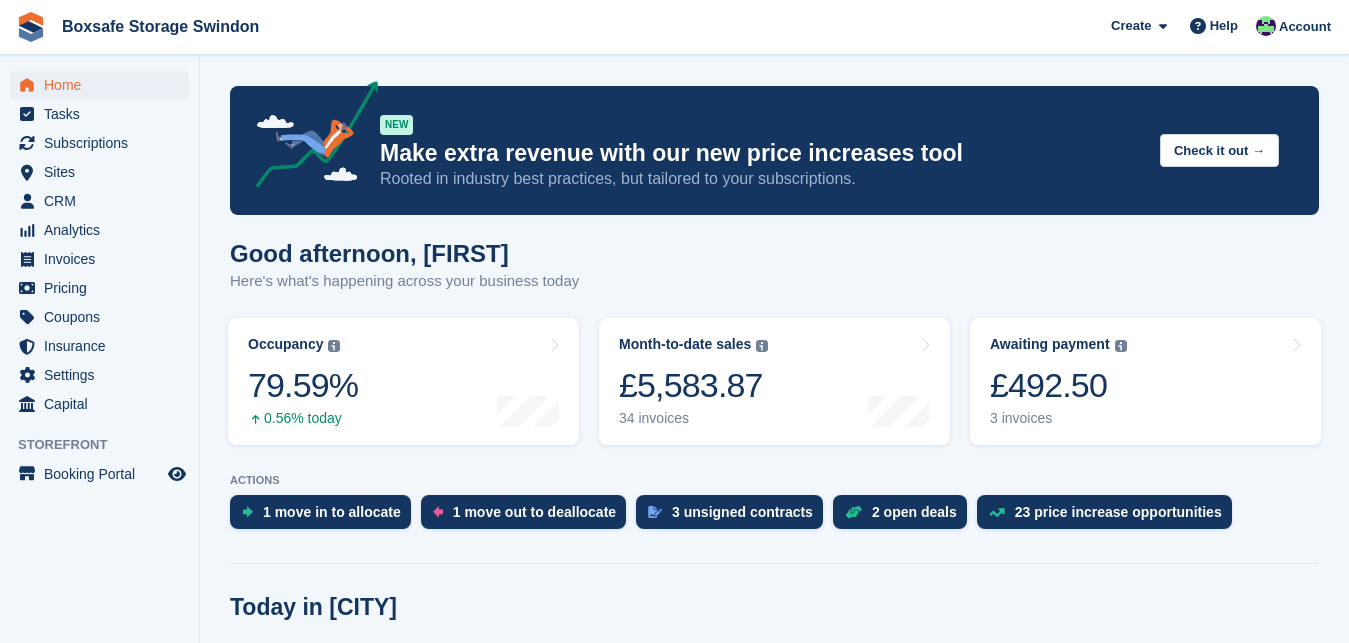 scroll, scrollTop: 0, scrollLeft: 0, axis: both 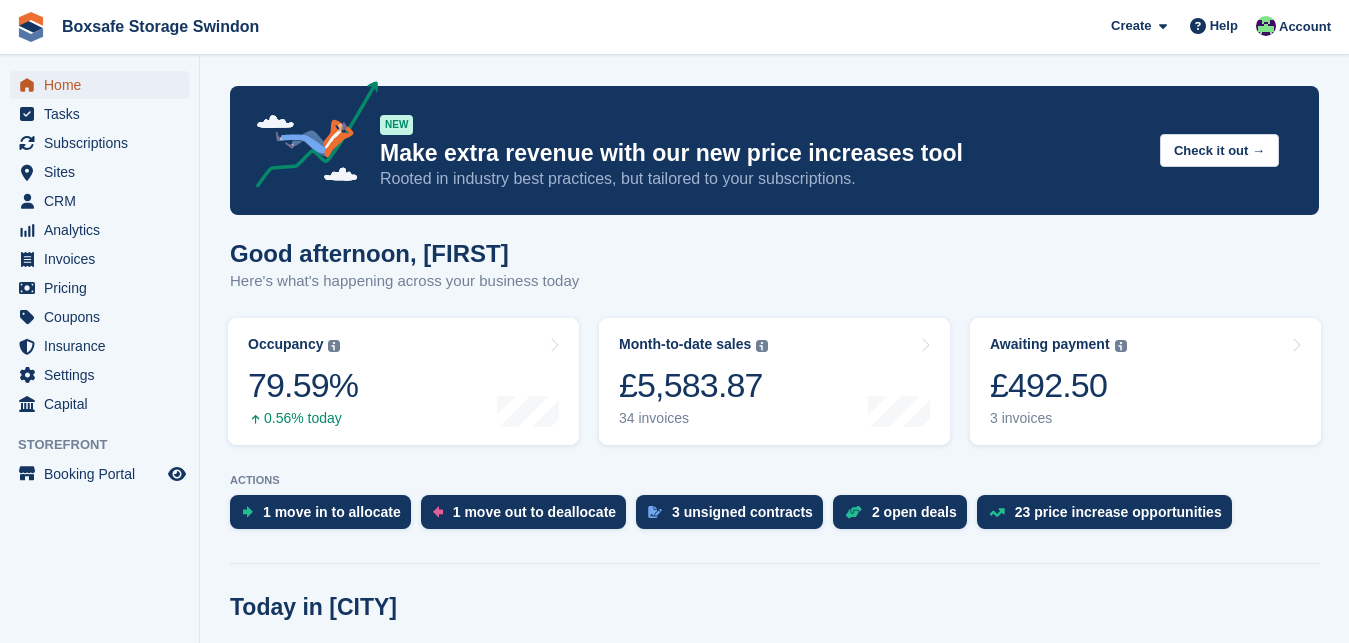 click on "Home" at bounding box center [104, 85] 